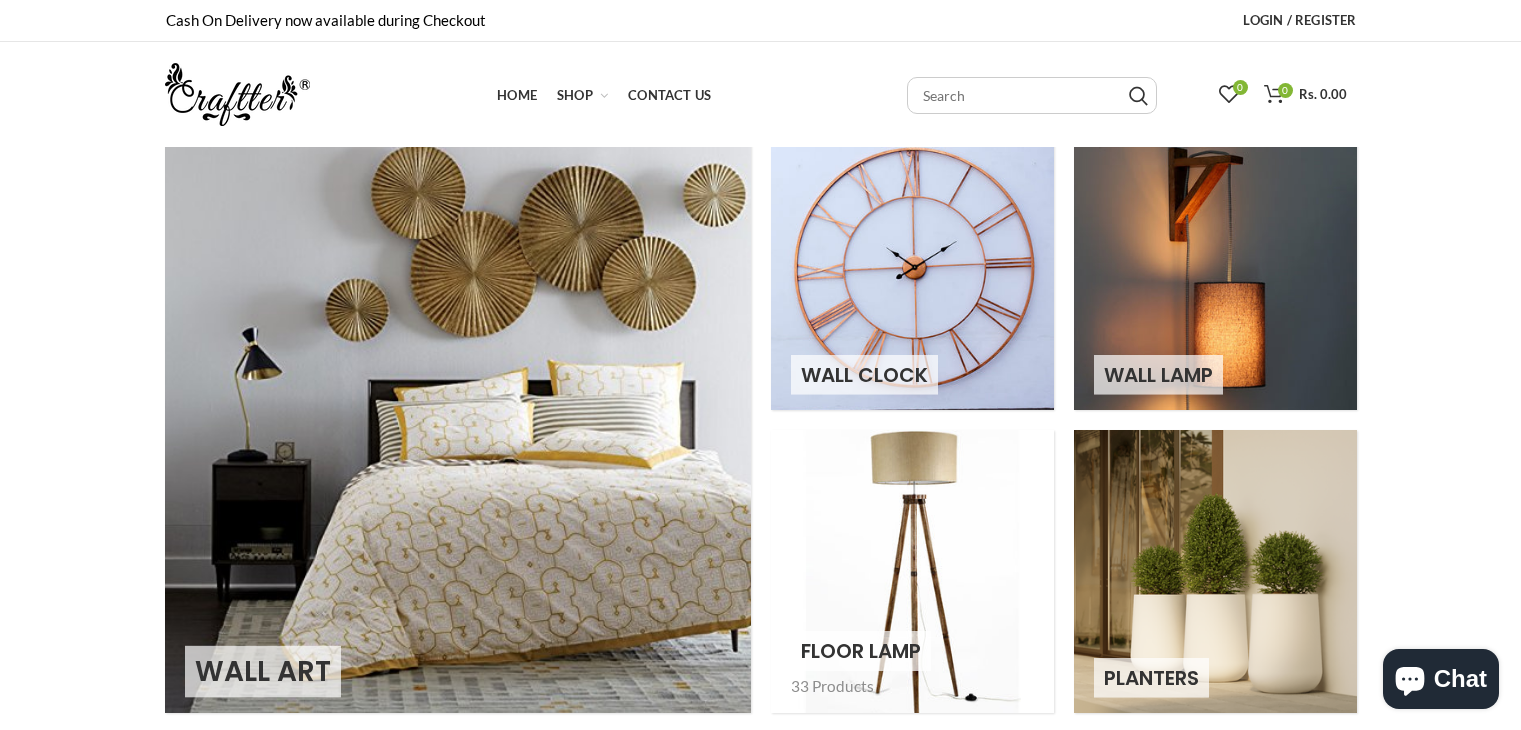 scroll, scrollTop: 0, scrollLeft: 0, axis: both 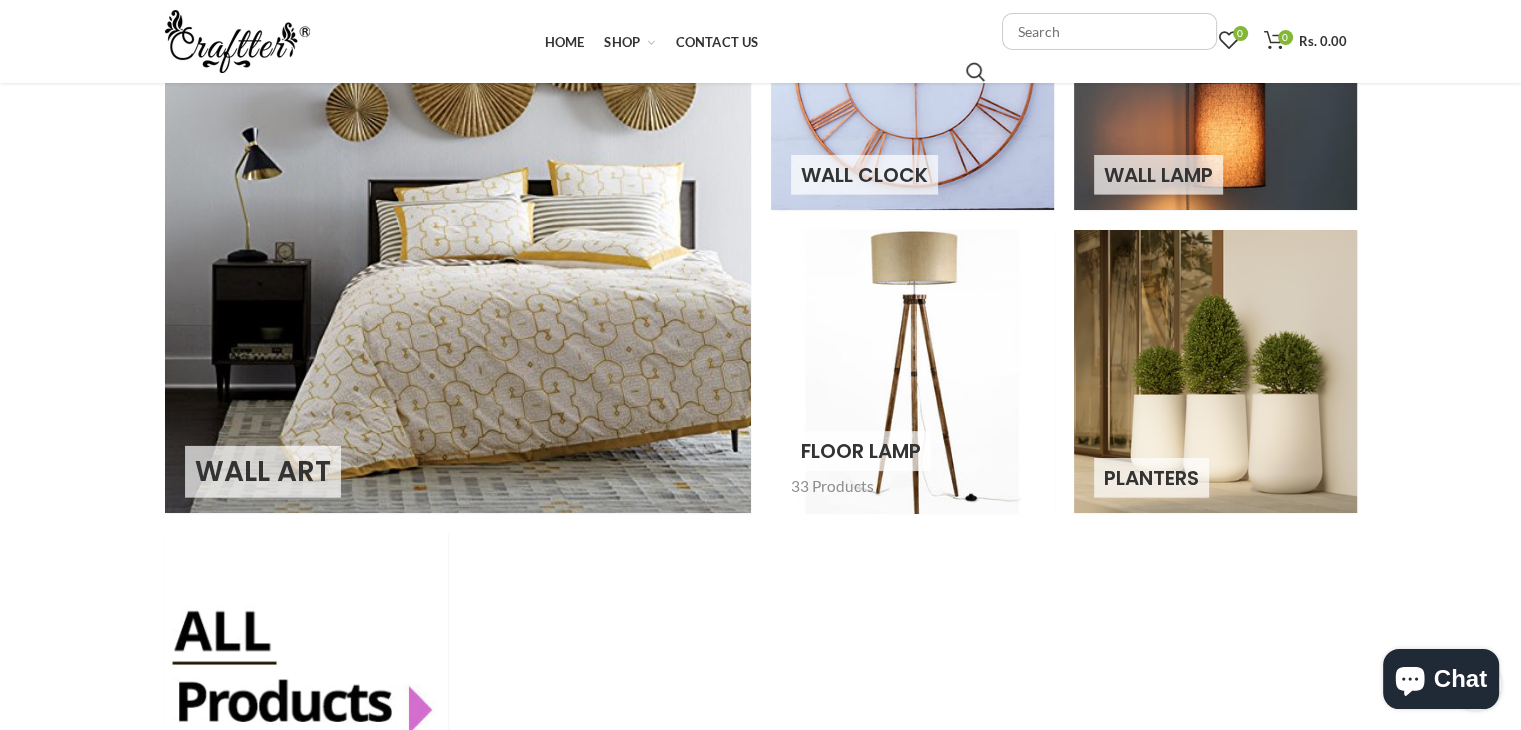 click at bounding box center (912, 371) 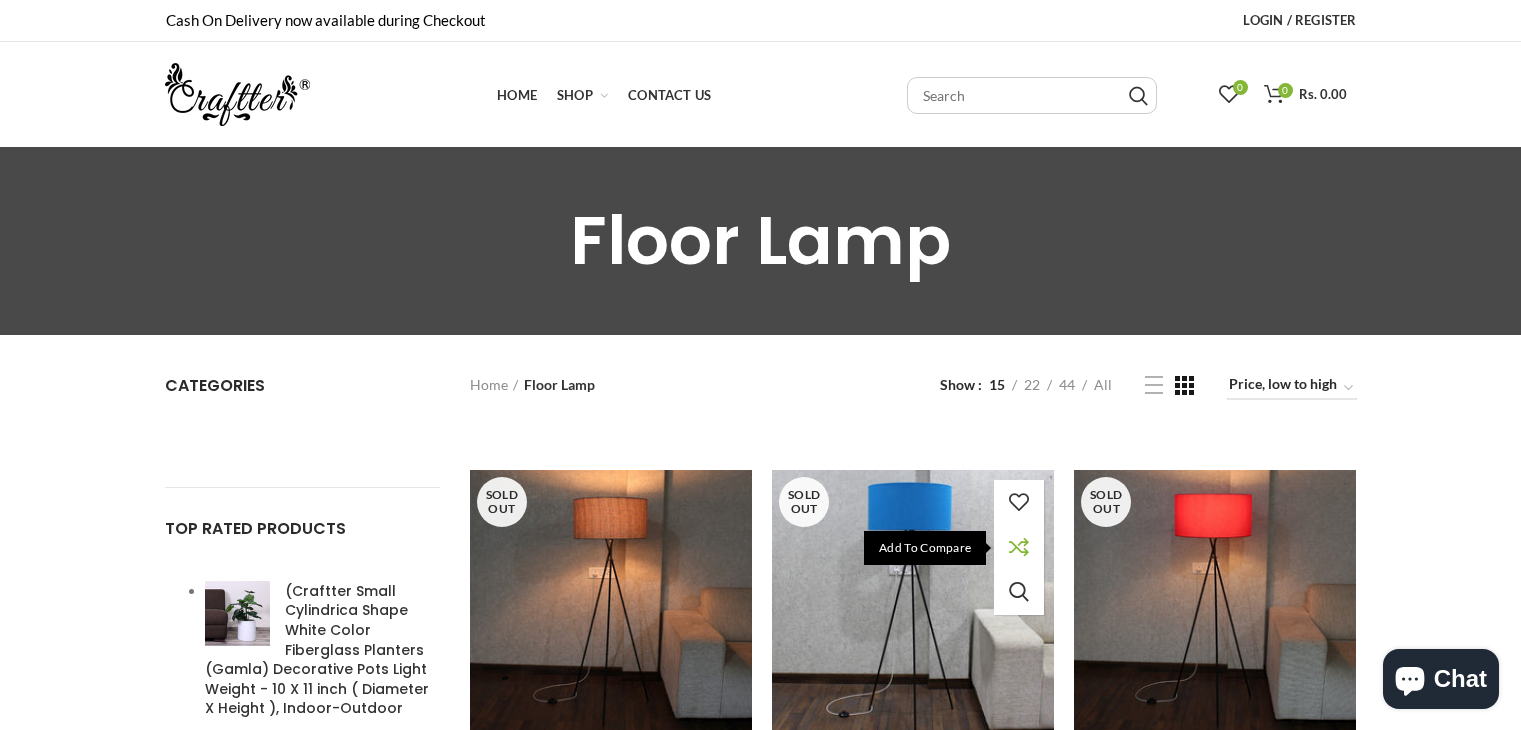 scroll, scrollTop: 0, scrollLeft: 0, axis: both 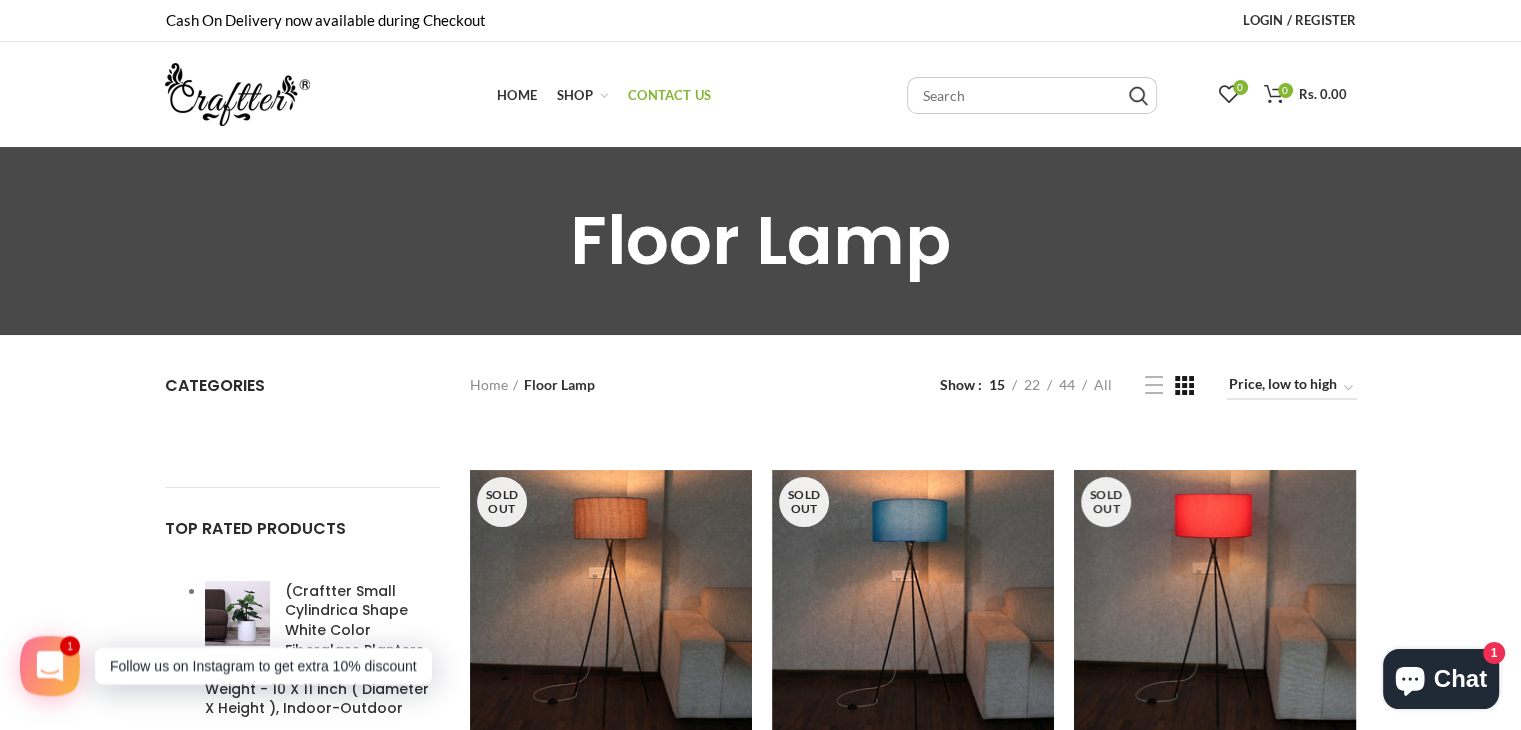 click on "Contact Us" at bounding box center (669, 95) 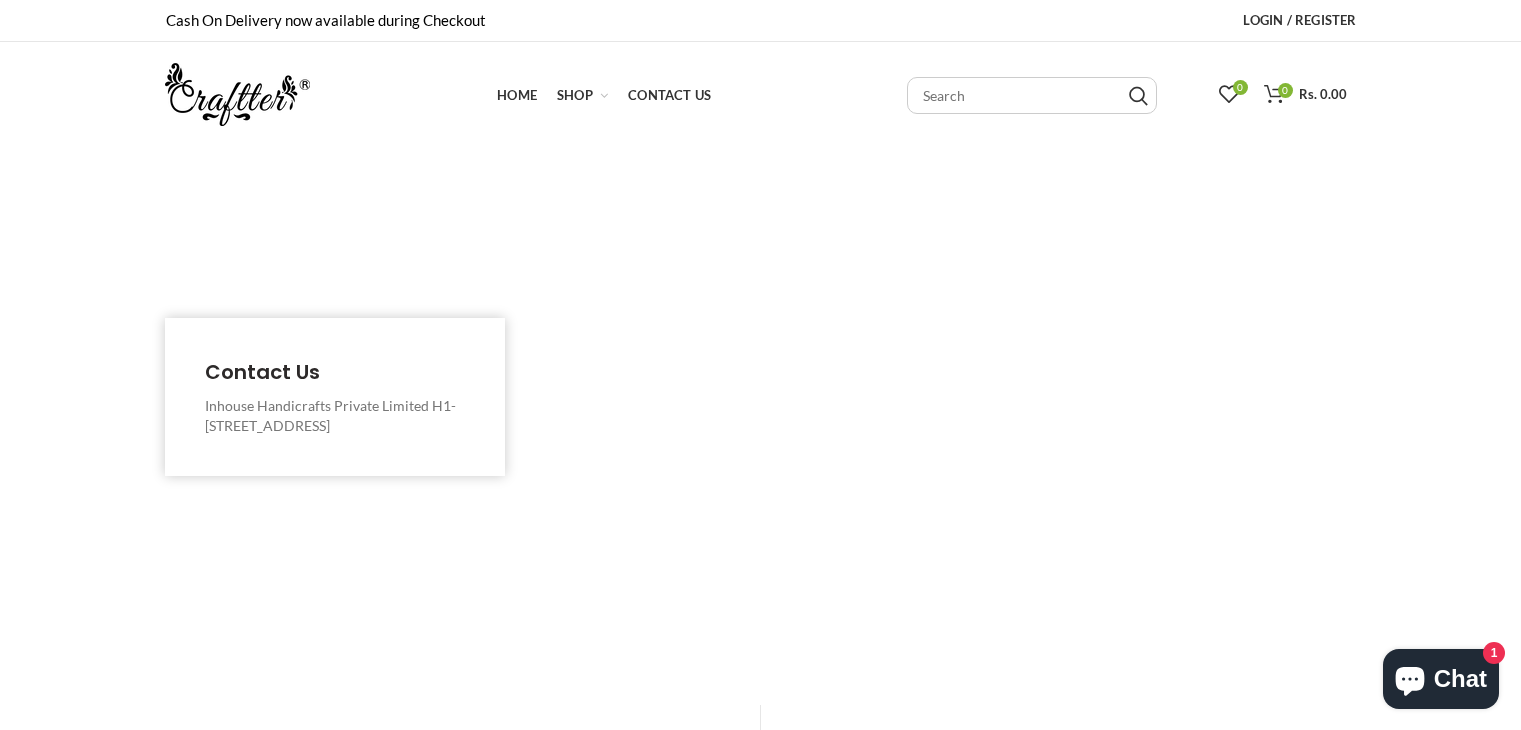 scroll, scrollTop: 0, scrollLeft: 0, axis: both 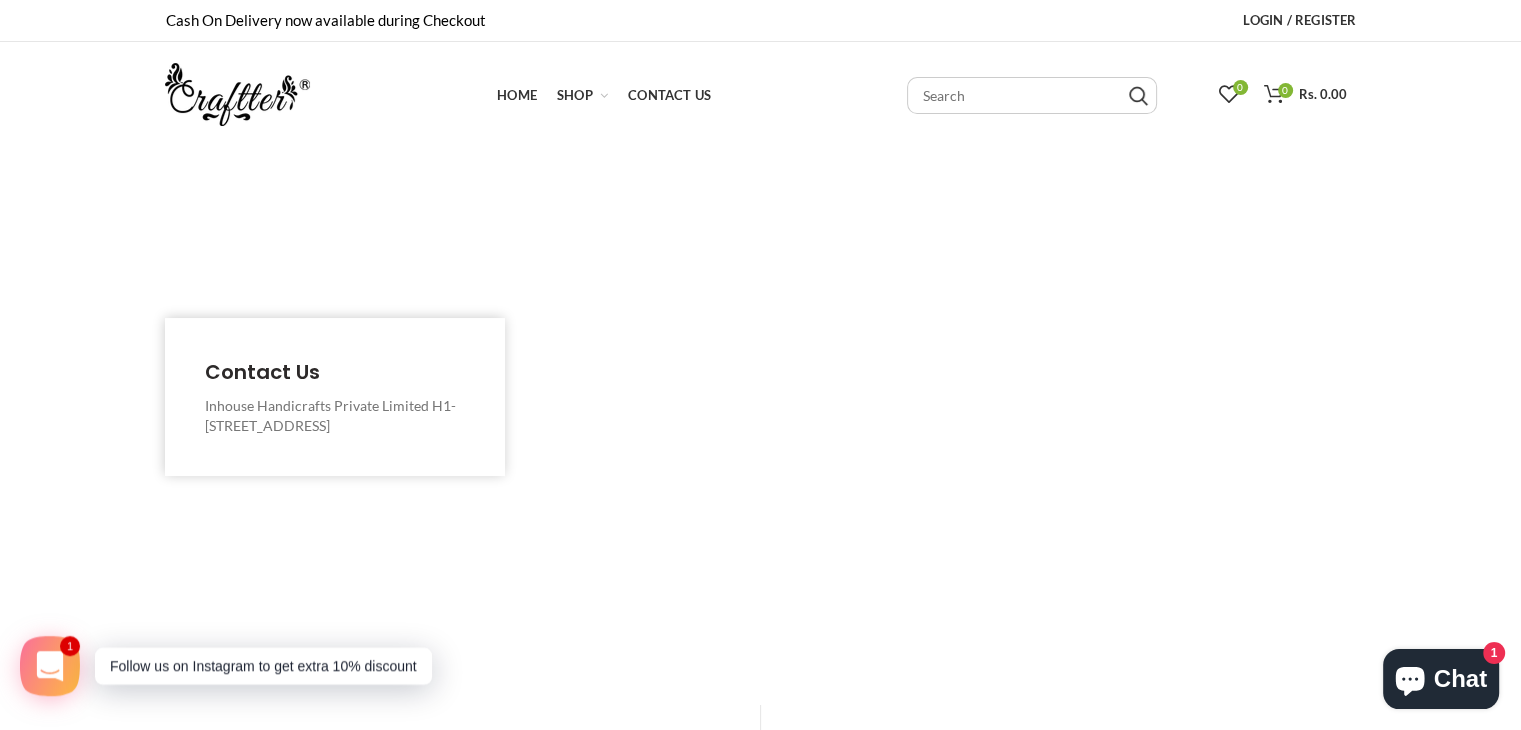 click on "Chat" at bounding box center [1460, 679] 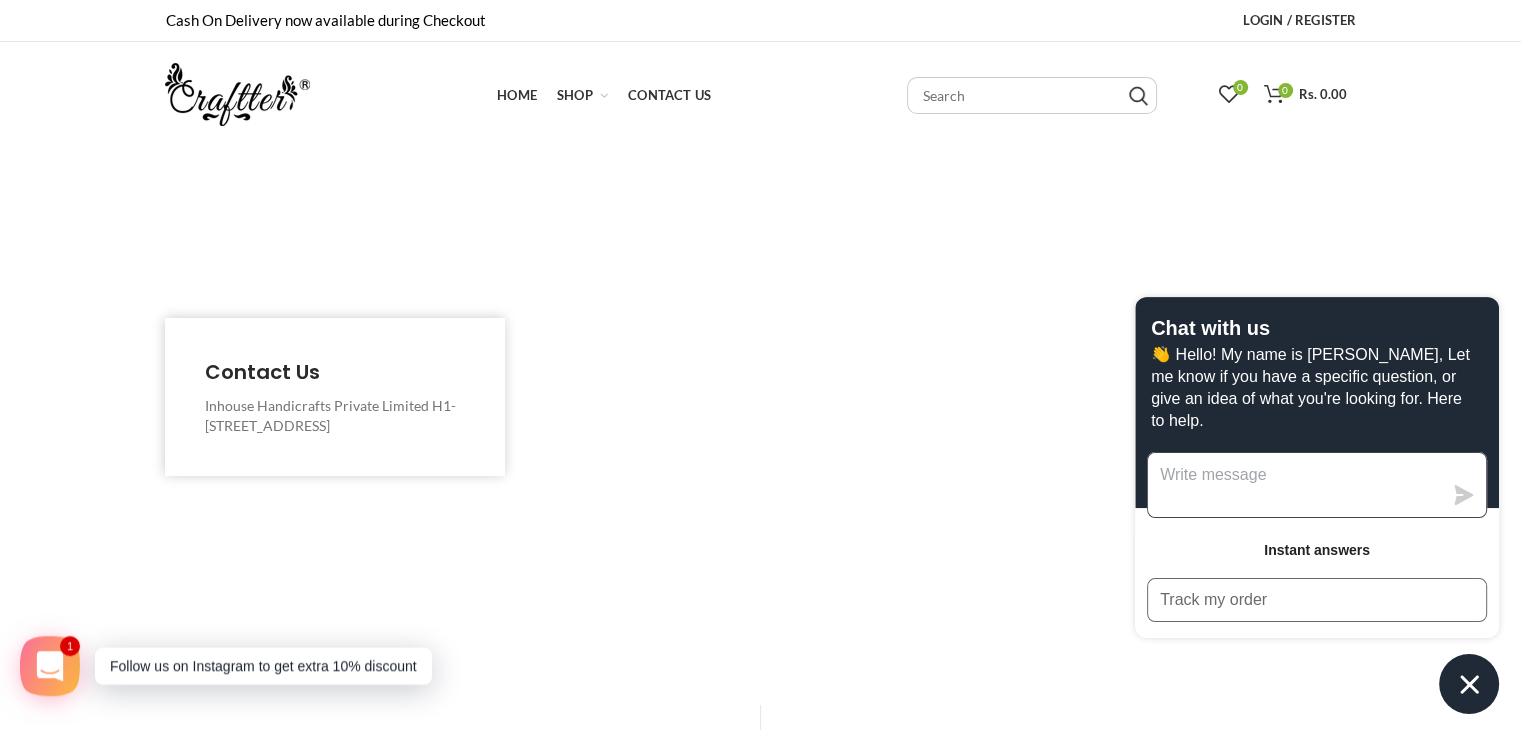 click at bounding box center (1295, 485) 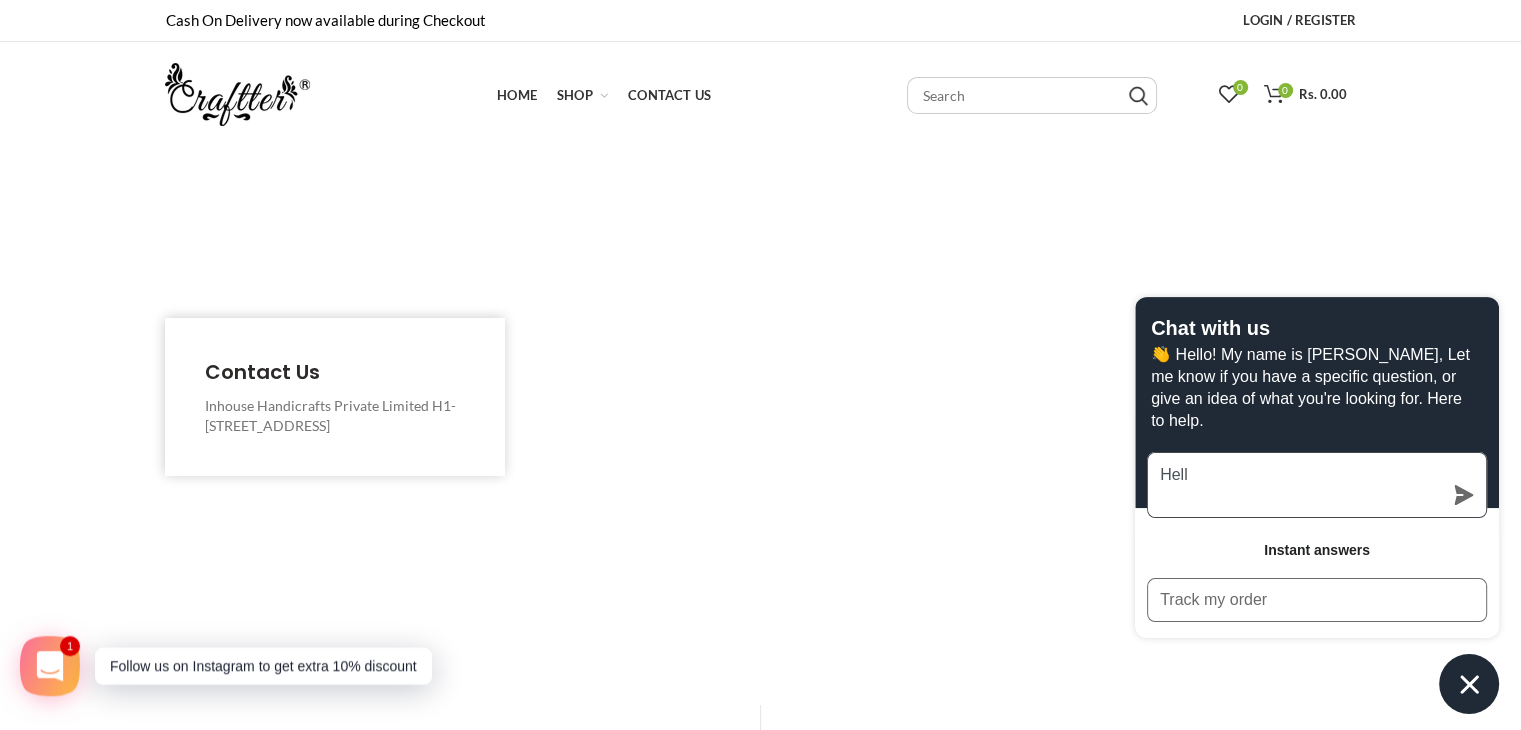 type on "Hello" 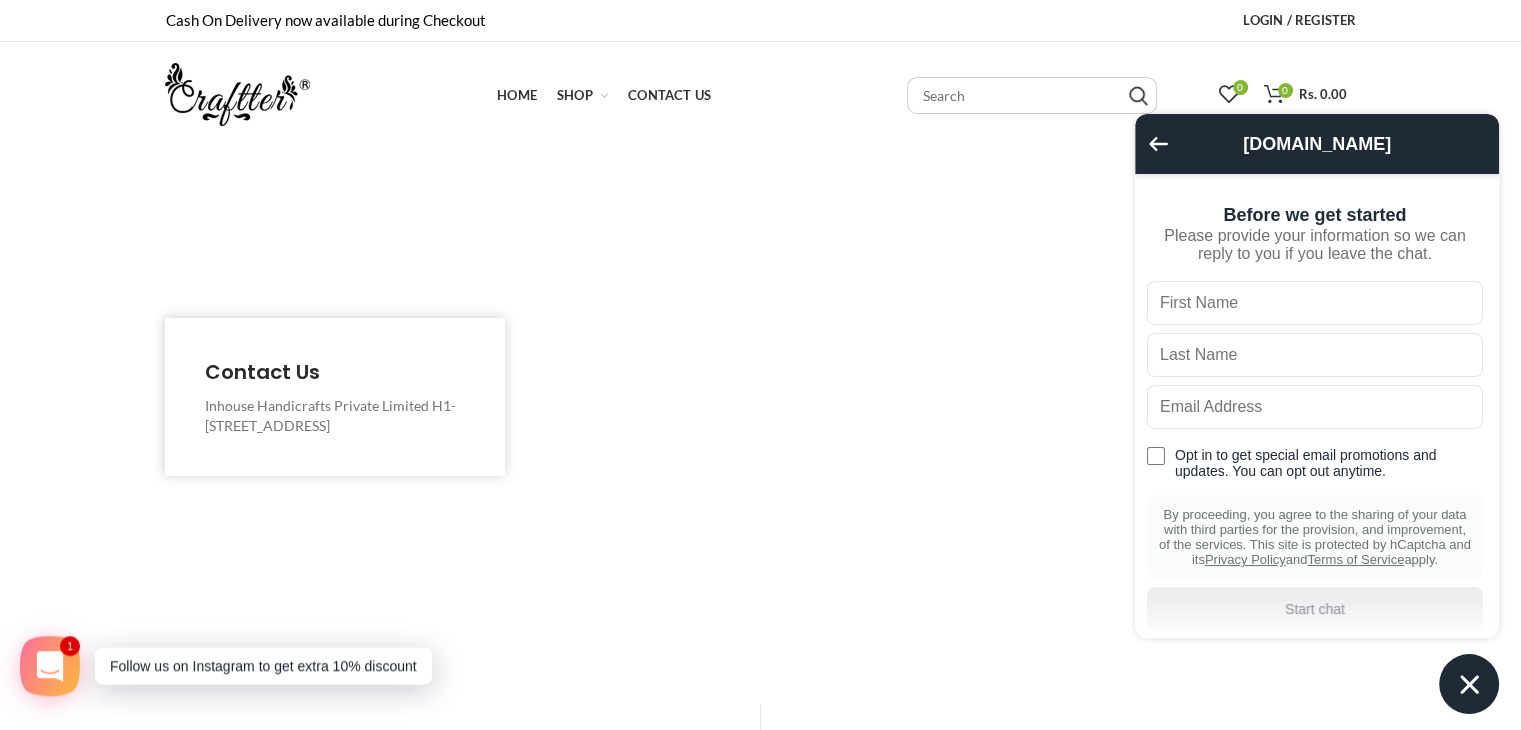 click at bounding box center (1315, 303) 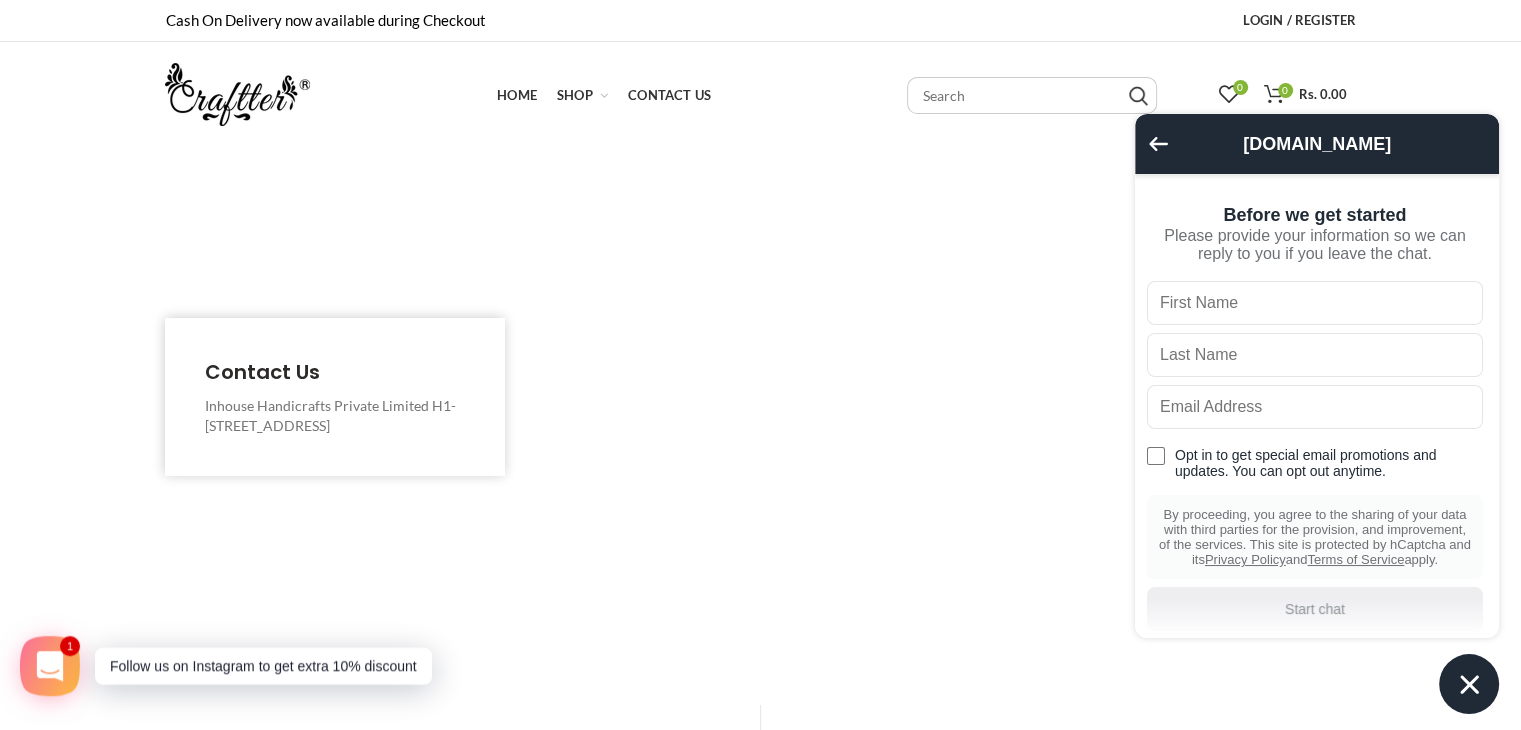 type on "[PERSON_NAME]" 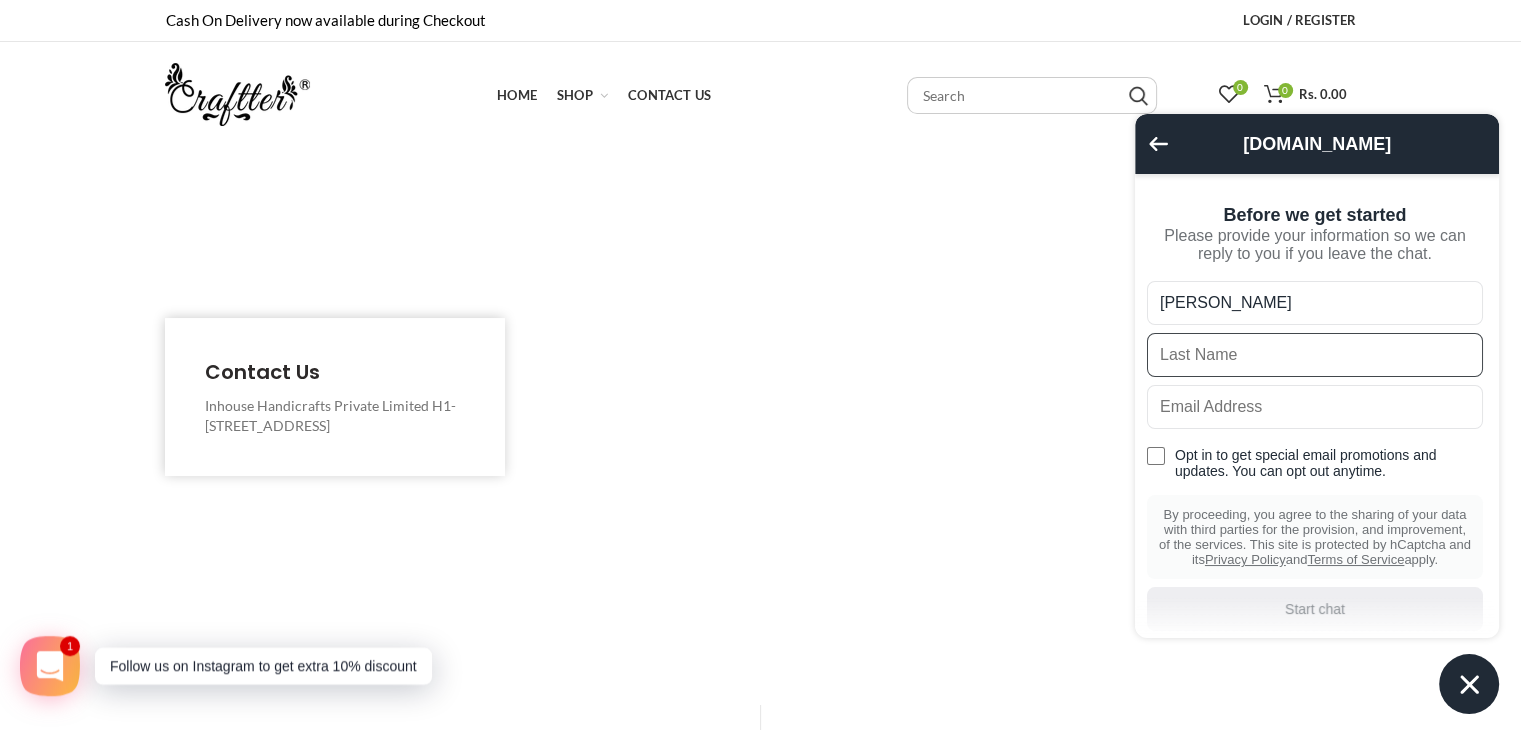 type on "prakash" 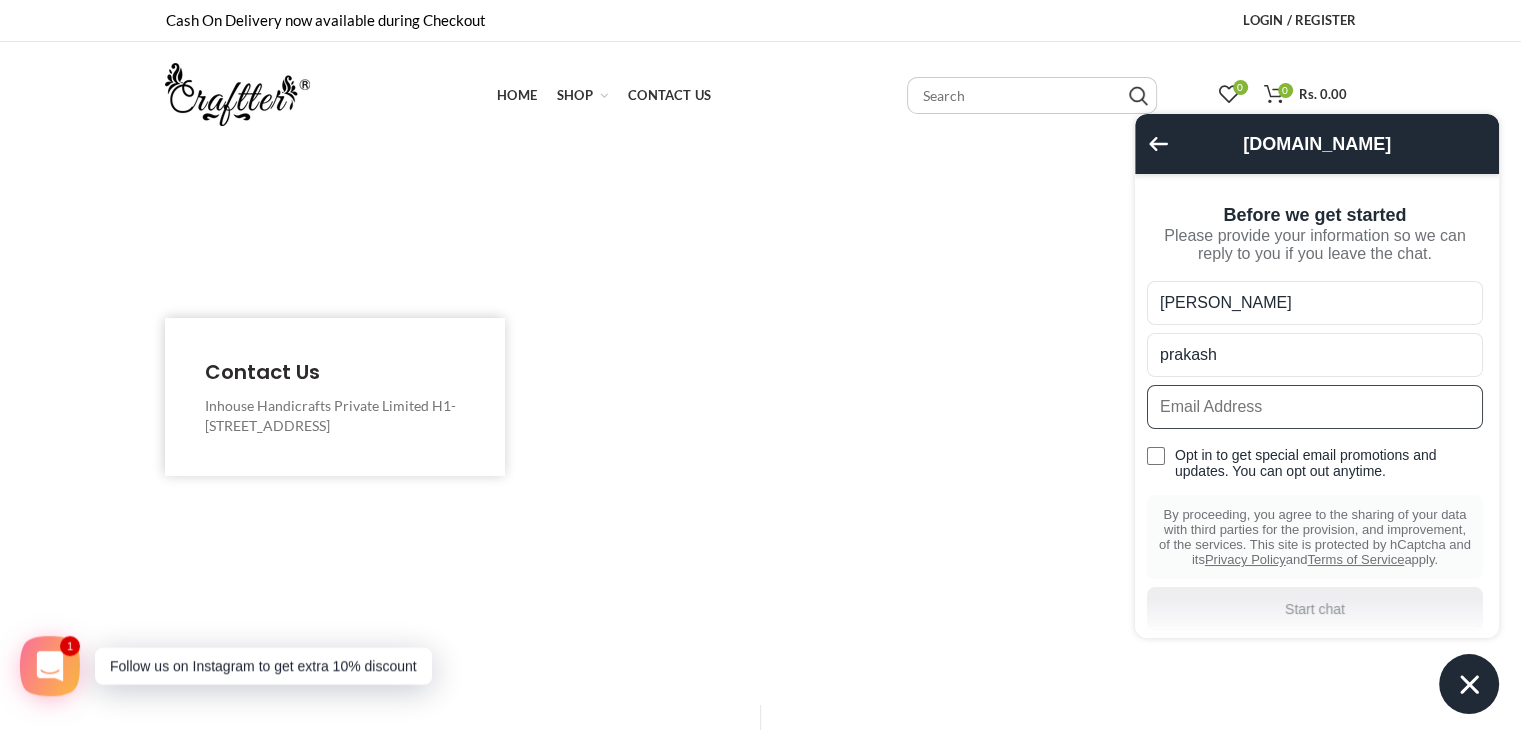 type on "[PERSON_NAME][DOMAIN_NAME][EMAIL_ADDRESS][DOMAIN_NAME]" 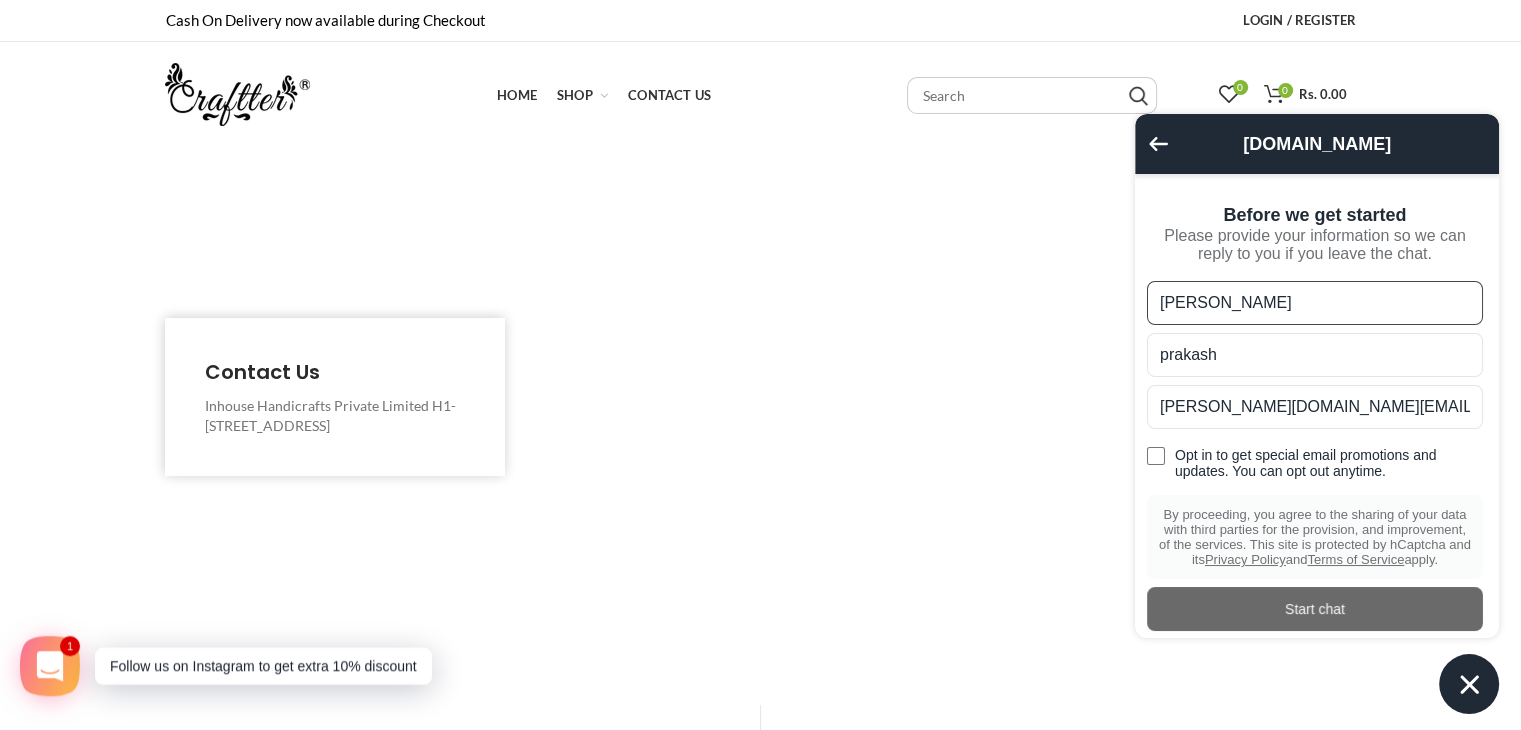 click on "Opt in to get special email promotions and updates. You can opt out anytime." at bounding box center [1156, 456] 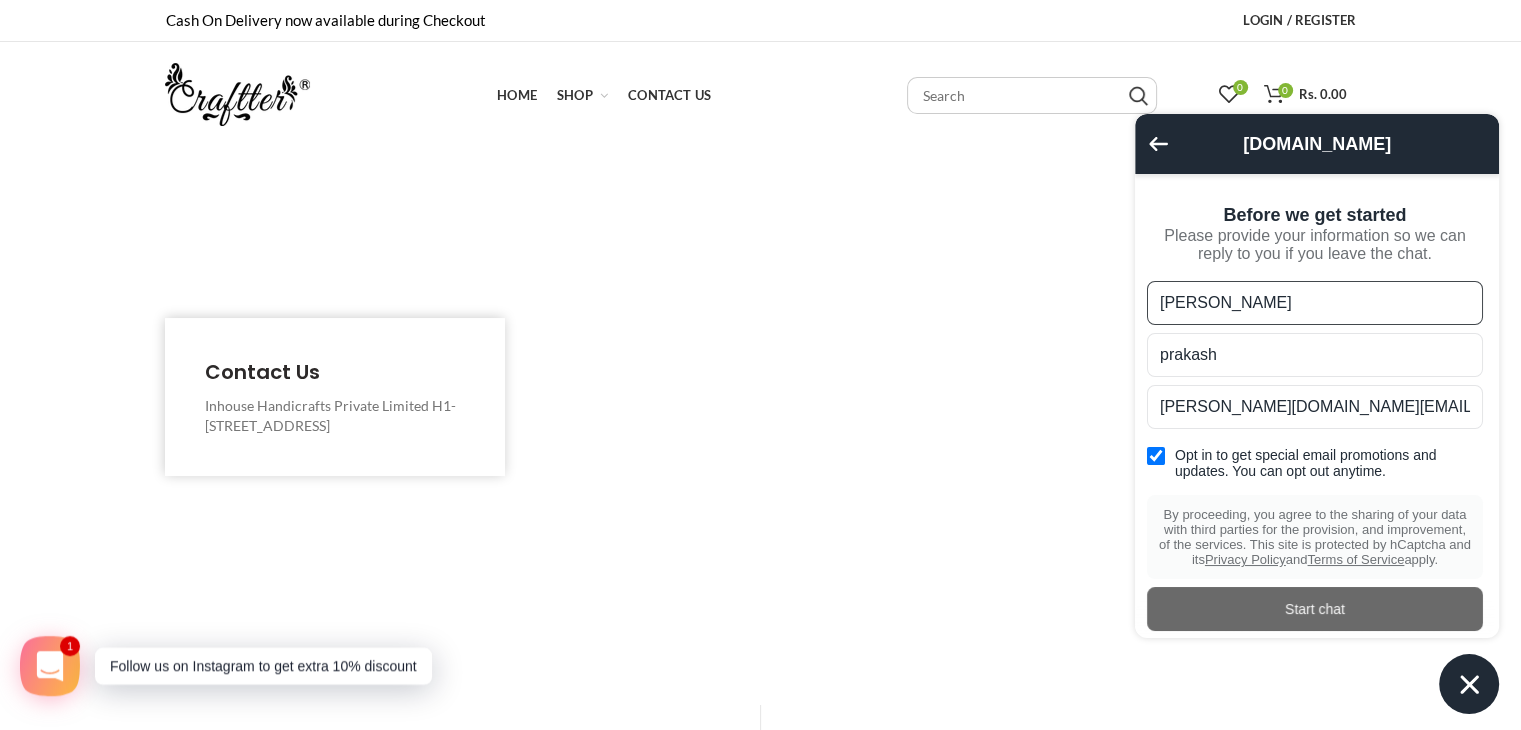 click on "Opt in to get special email promotions and updates. You can opt out anytime." at bounding box center [1156, 456] 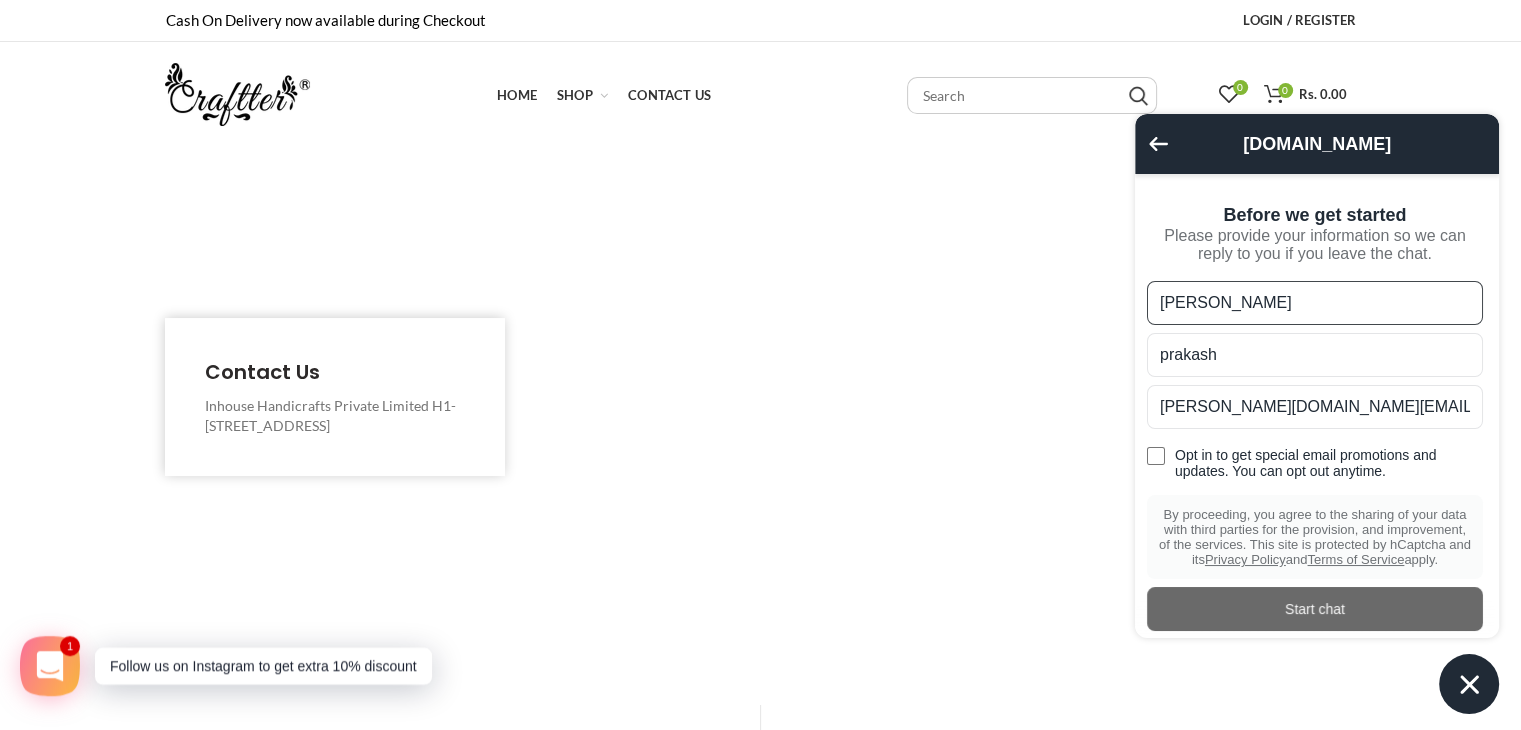 scroll, scrollTop: 55, scrollLeft: 0, axis: vertical 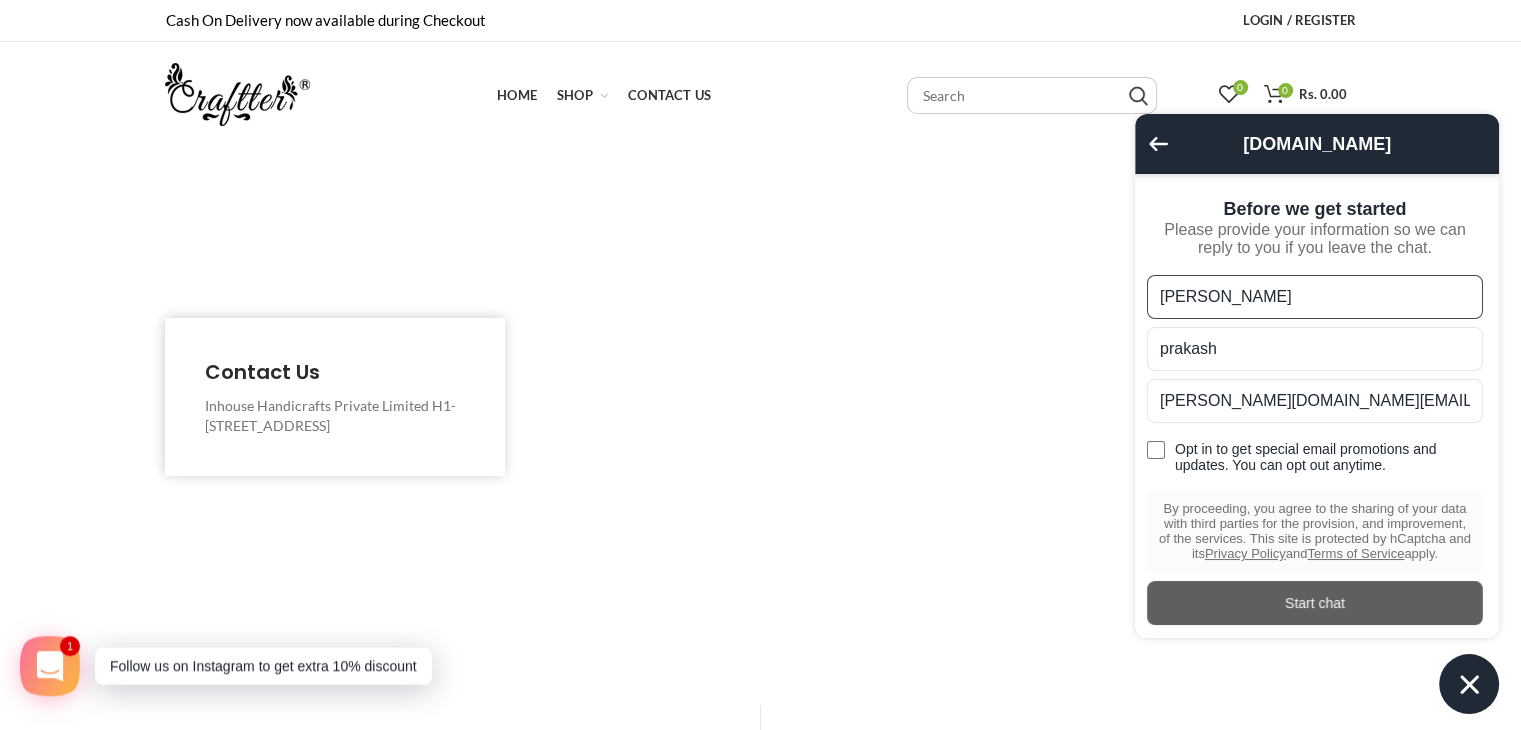 click on "Start chat" at bounding box center (1315, 603) 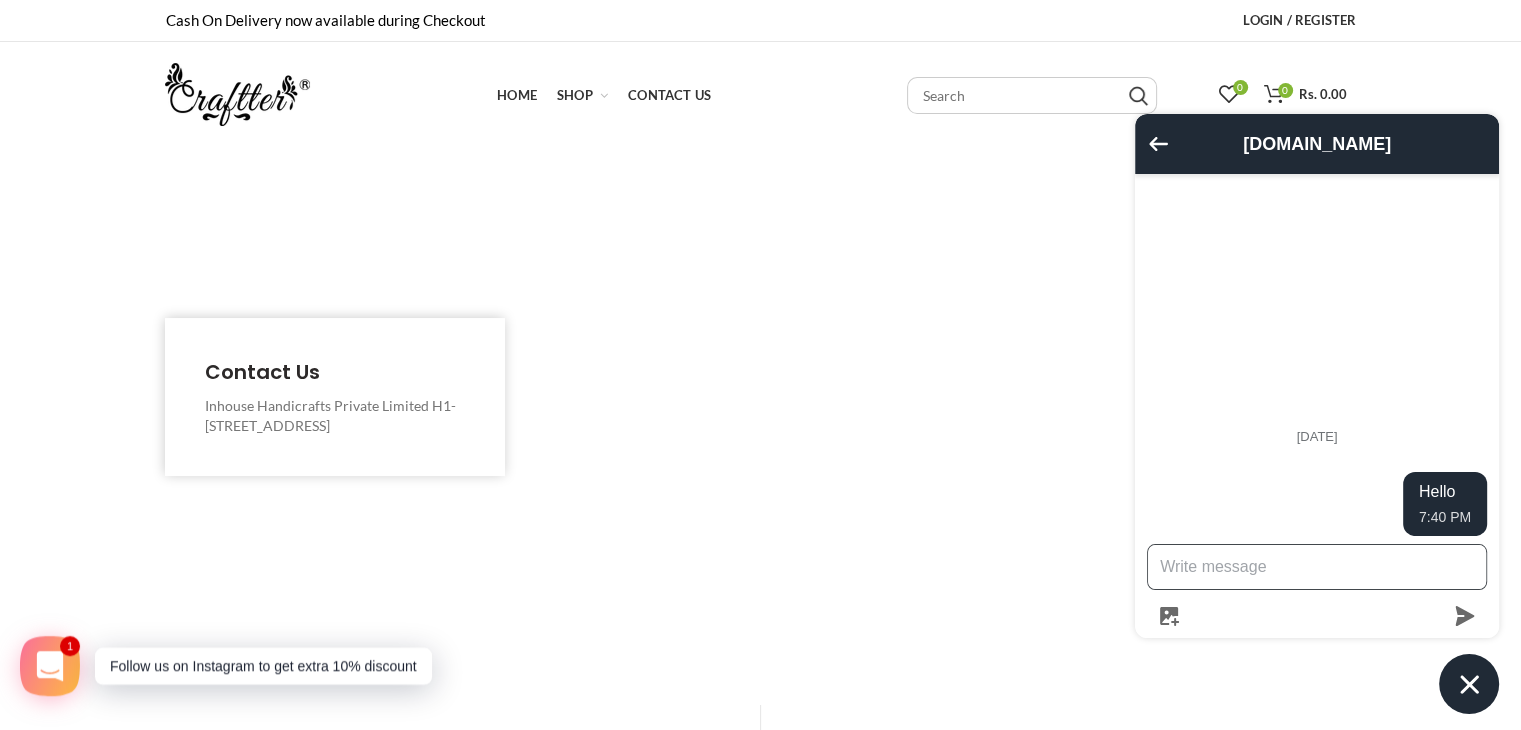 click at bounding box center [1317, 567] 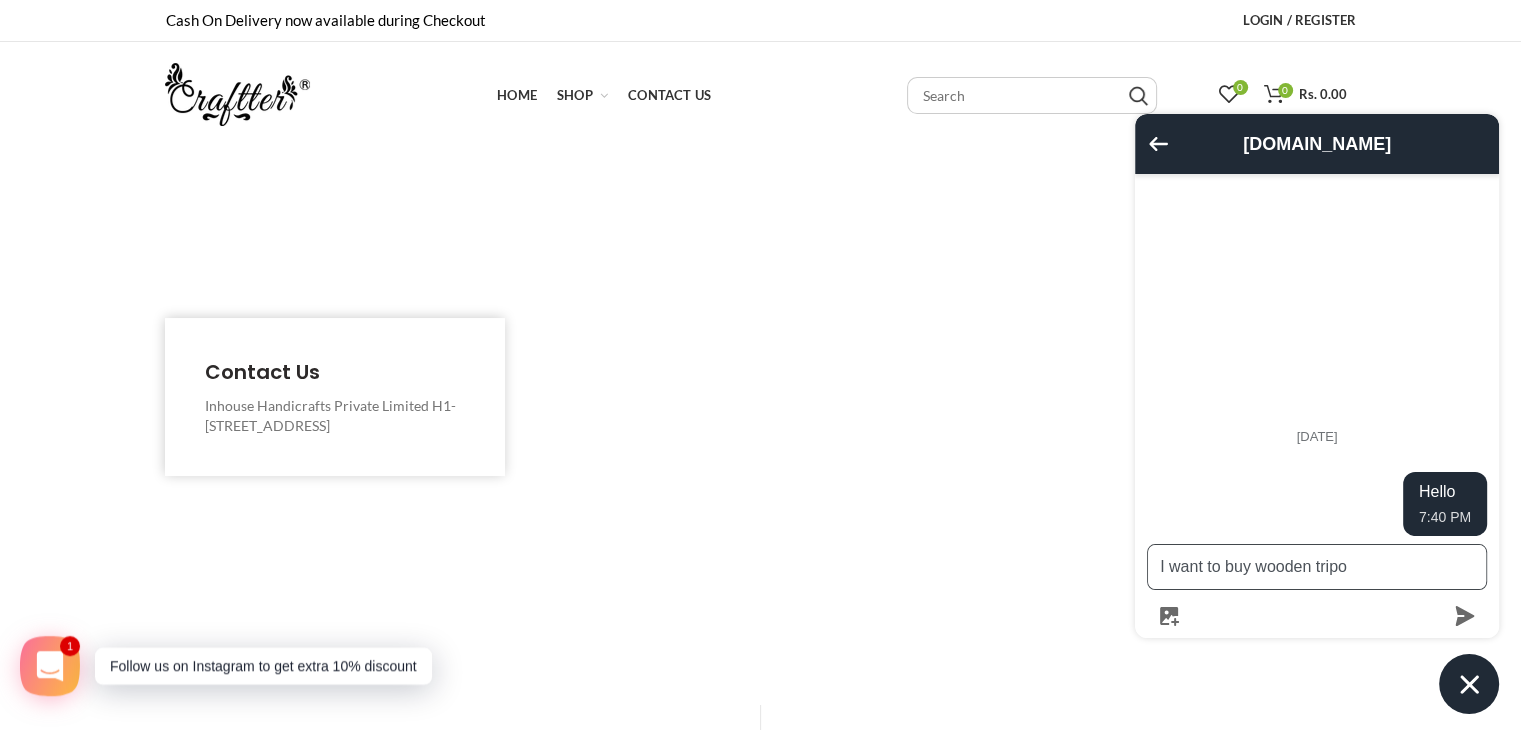 type on "I want to buy wooden tripod" 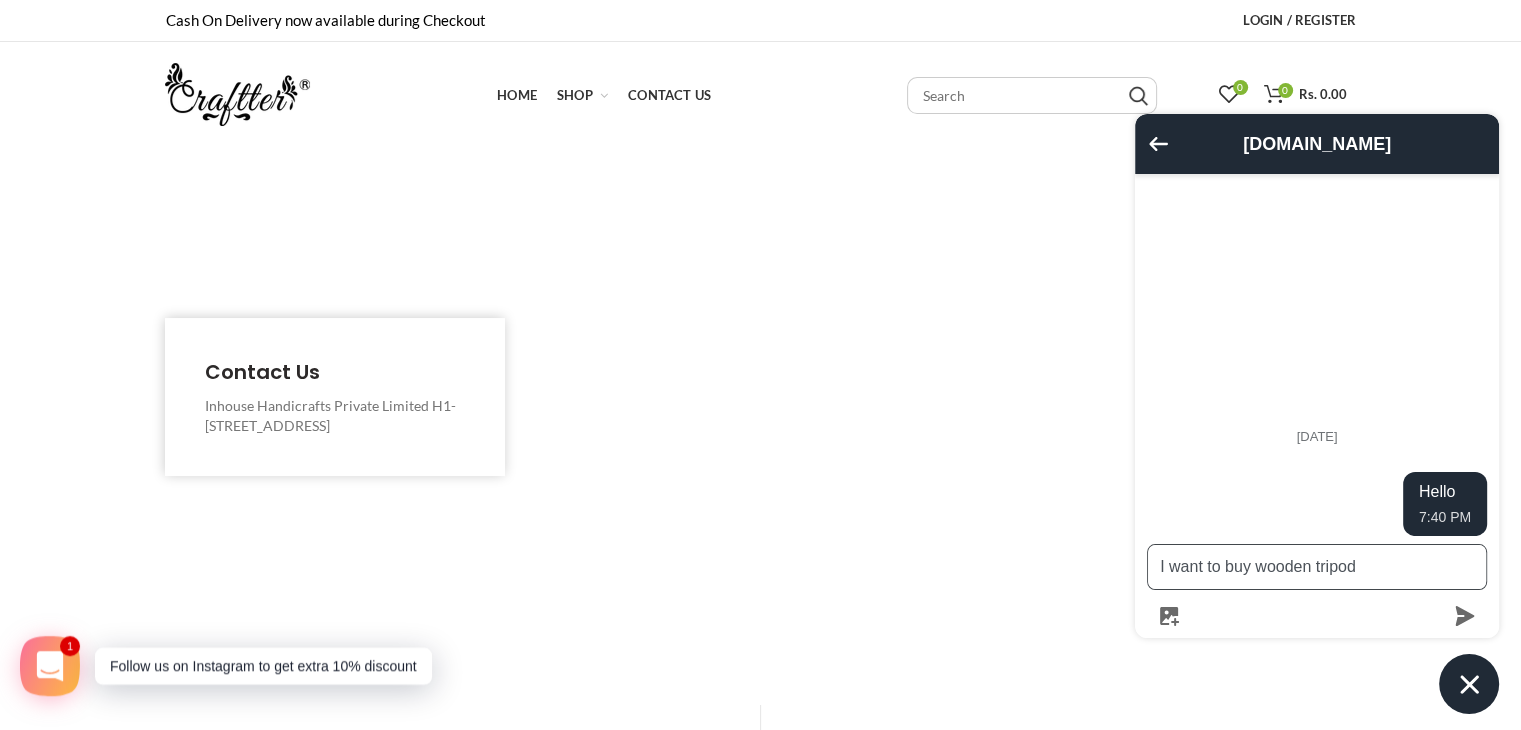 type 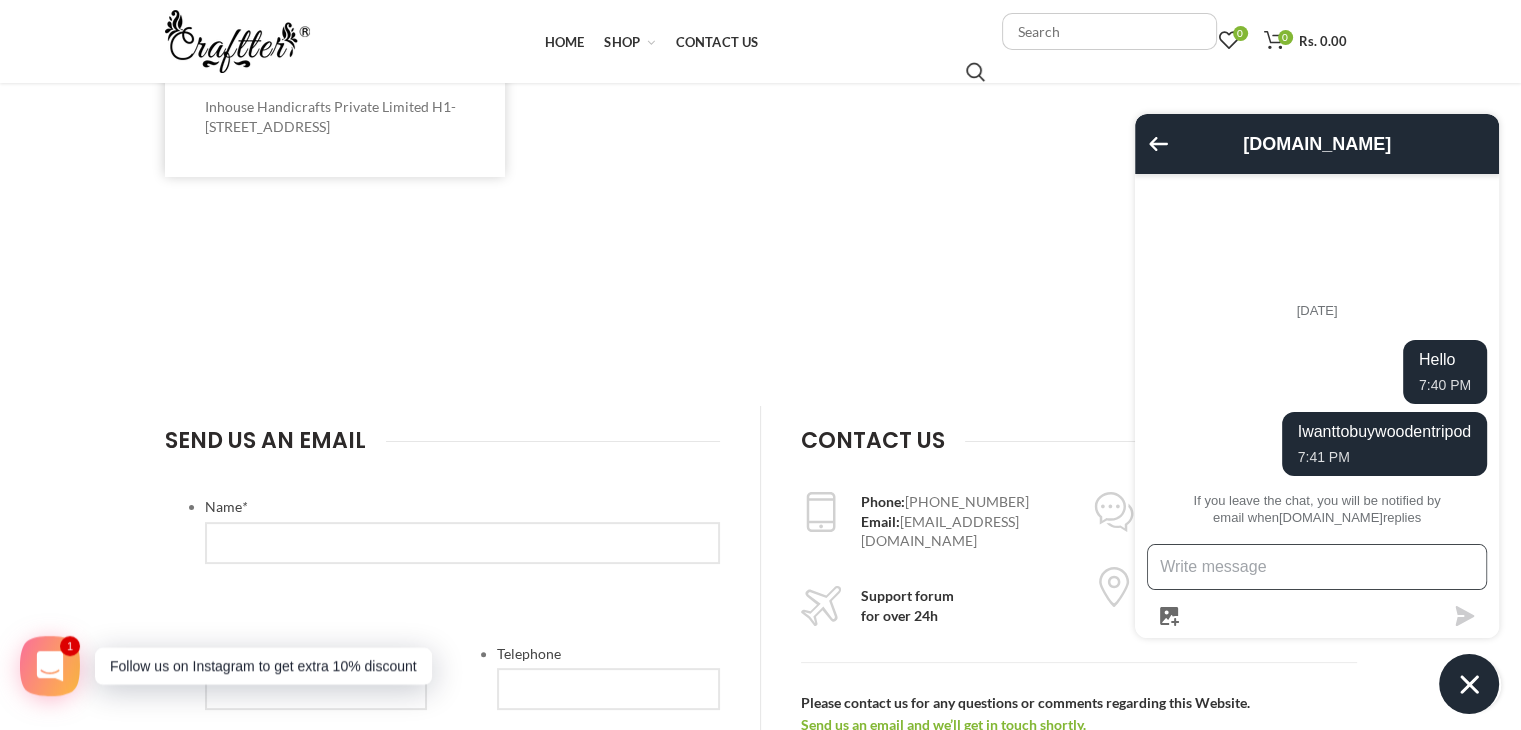 scroll, scrollTop: 300, scrollLeft: 0, axis: vertical 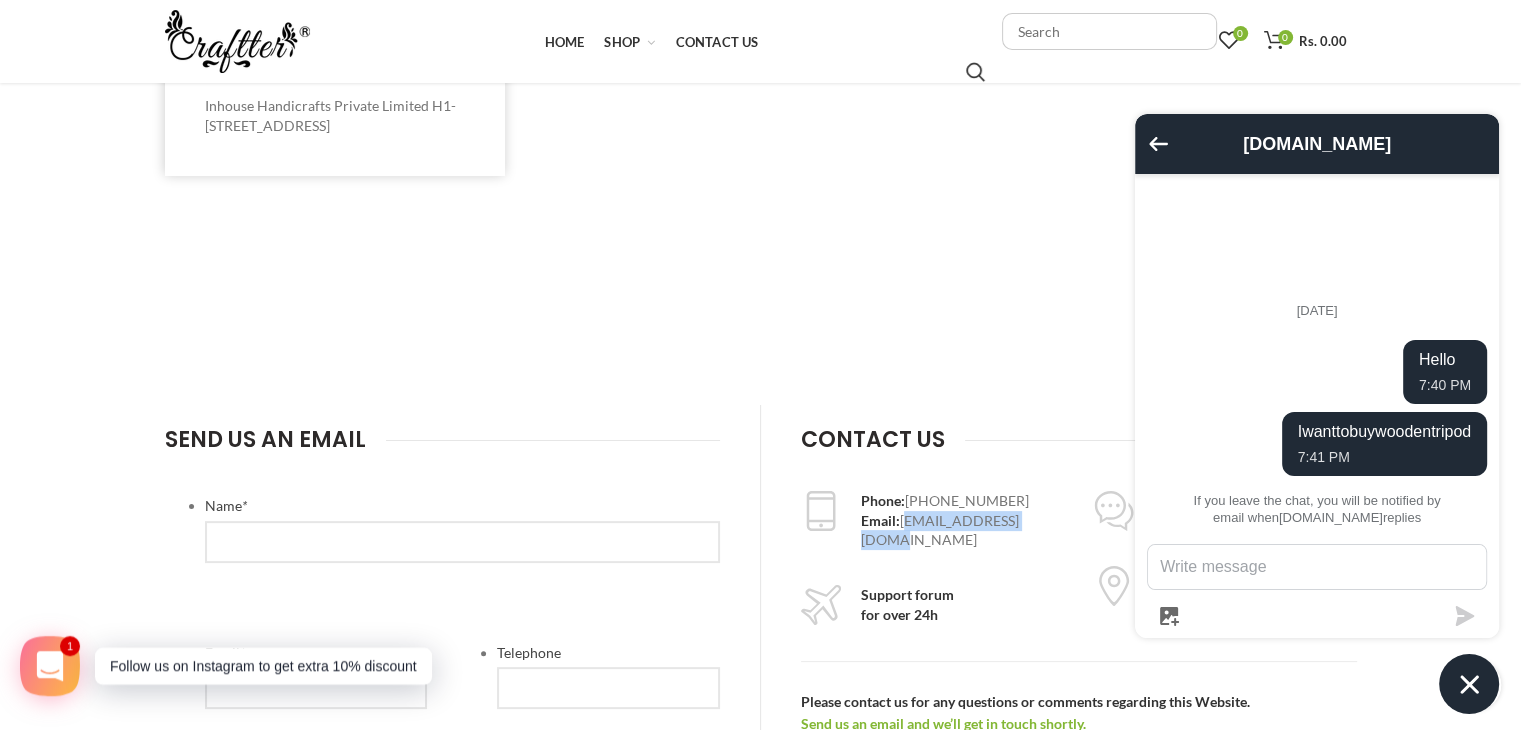 drag, startPoint x: 1025, startPoint y: 518, endPoint x: 903, endPoint y: 519, distance: 122.0041 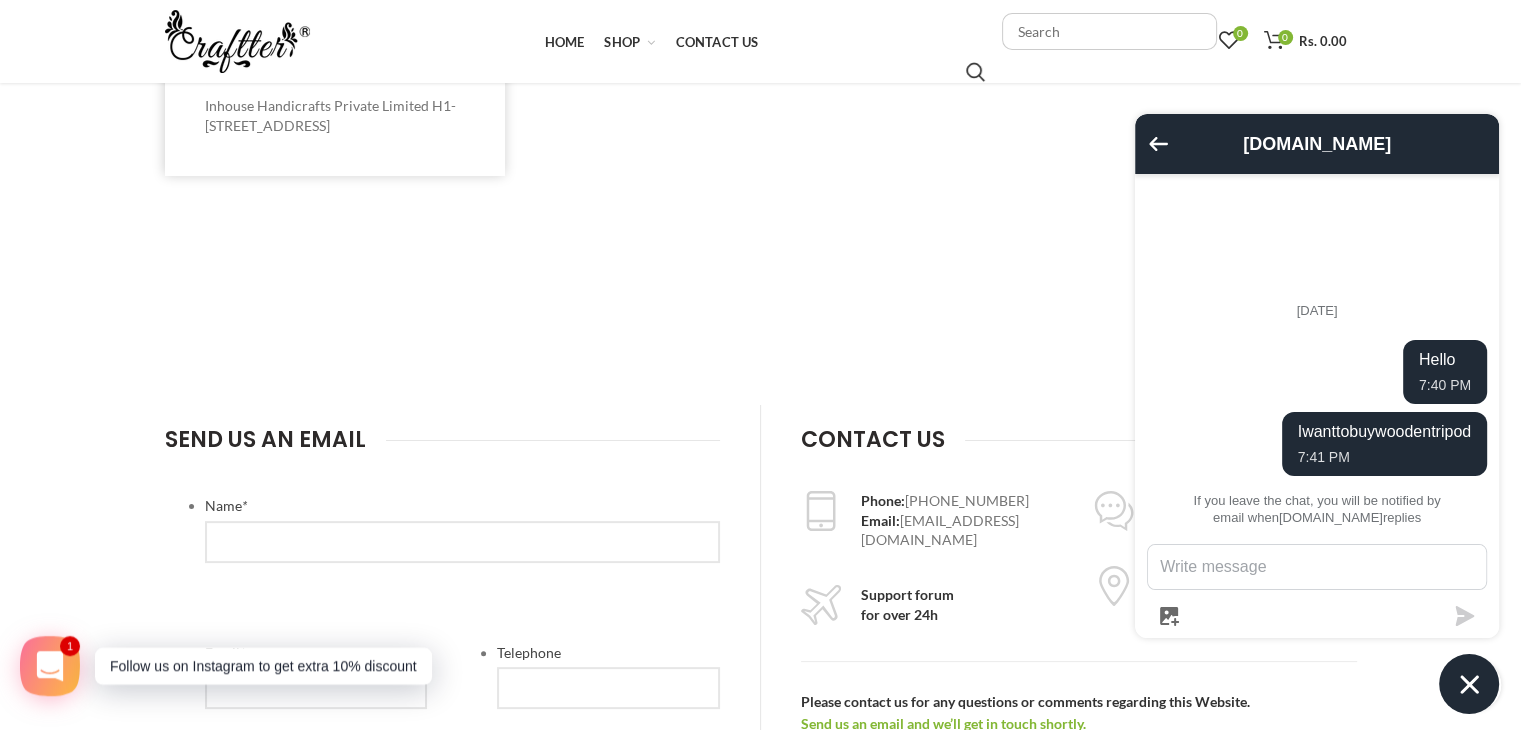 click at bounding box center [760, 97] 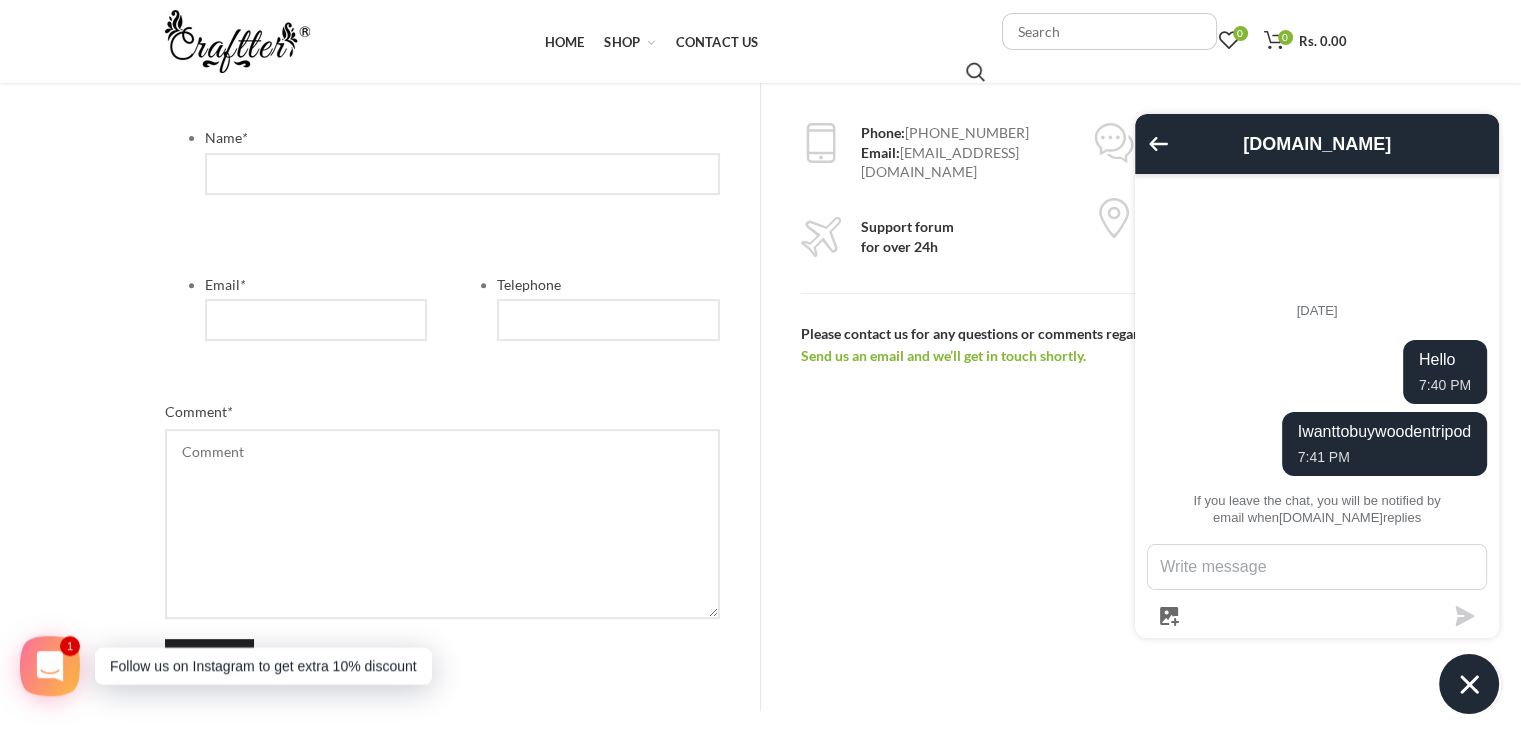 scroll, scrollTop: 300, scrollLeft: 0, axis: vertical 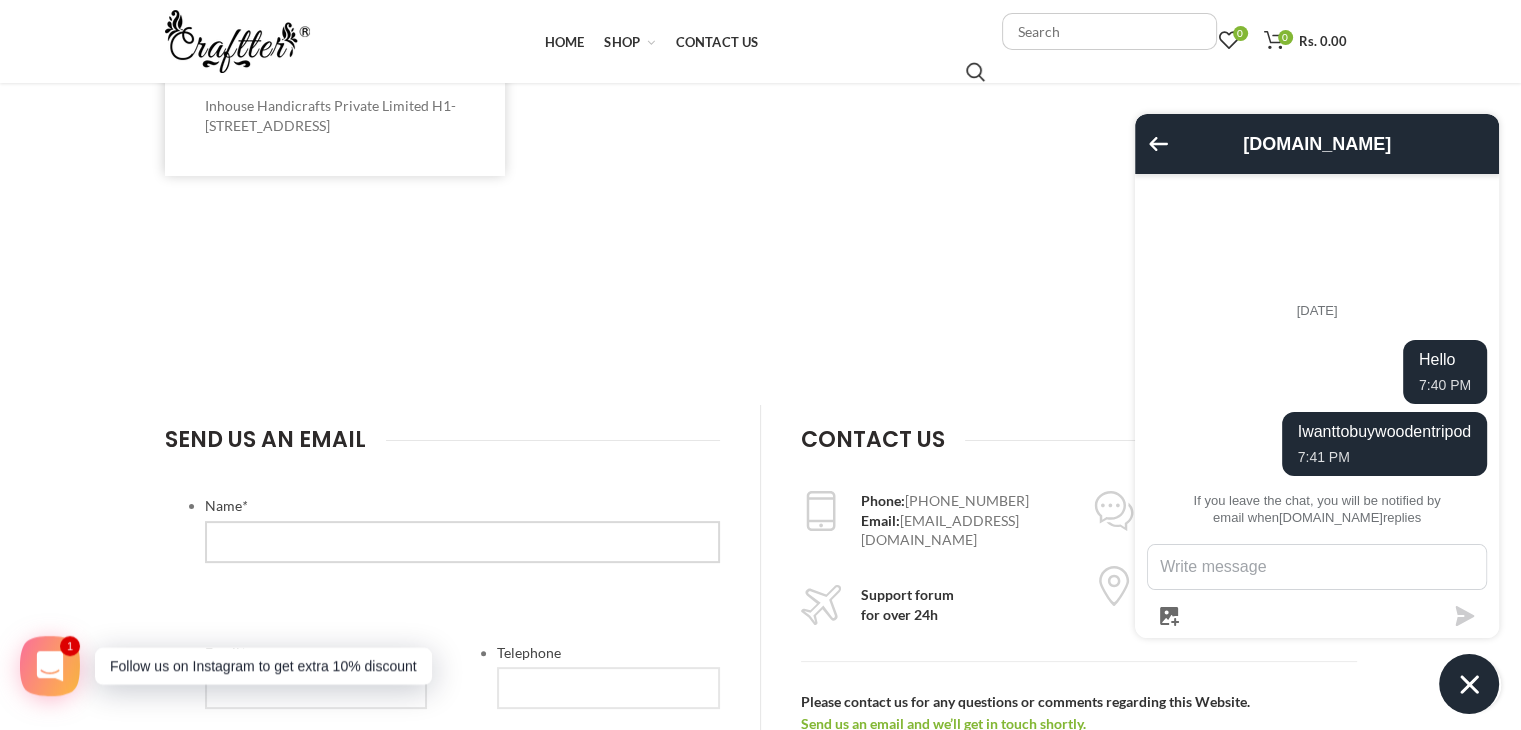 click at bounding box center [462, 542] 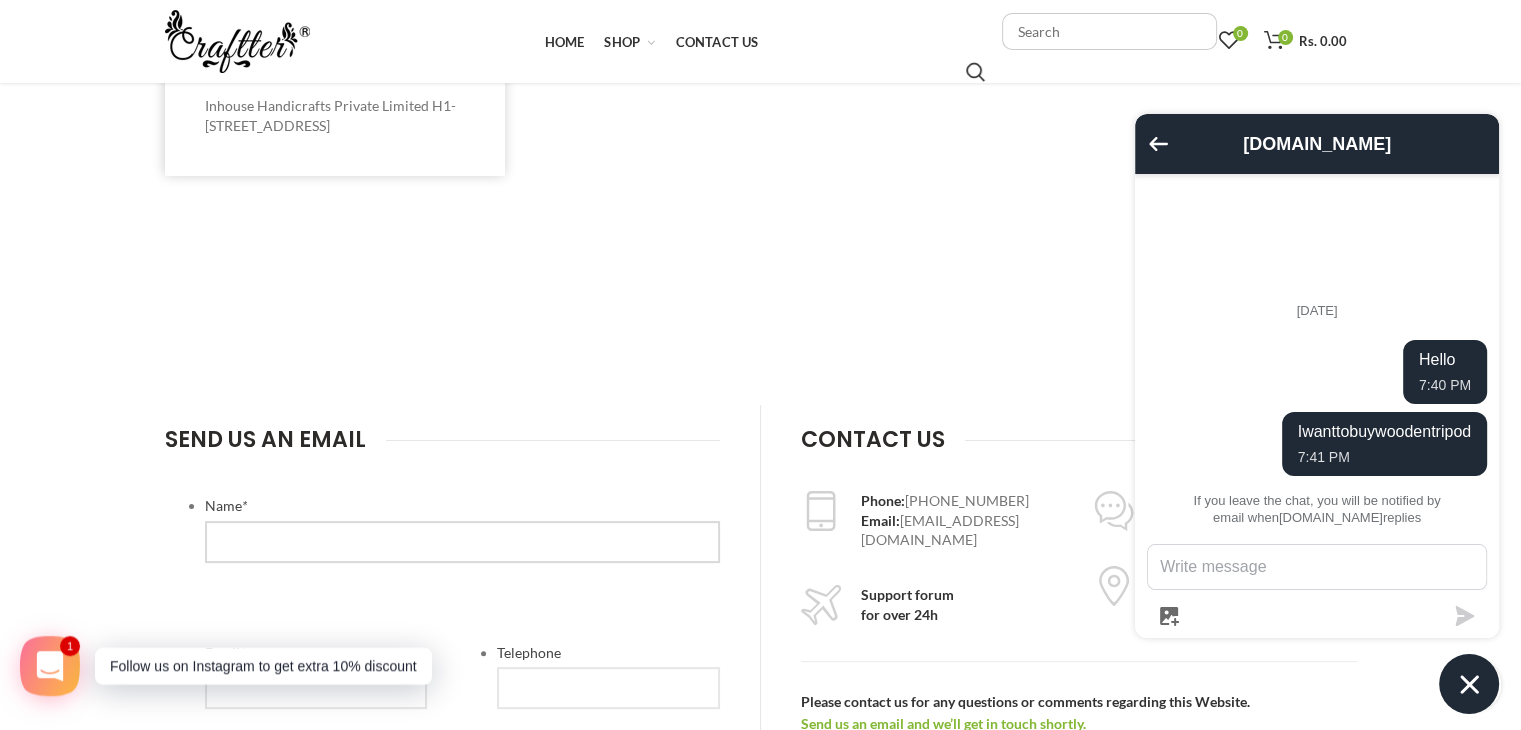 scroll, scrollTop: 700, scrollLeft: 0, axis: vertical 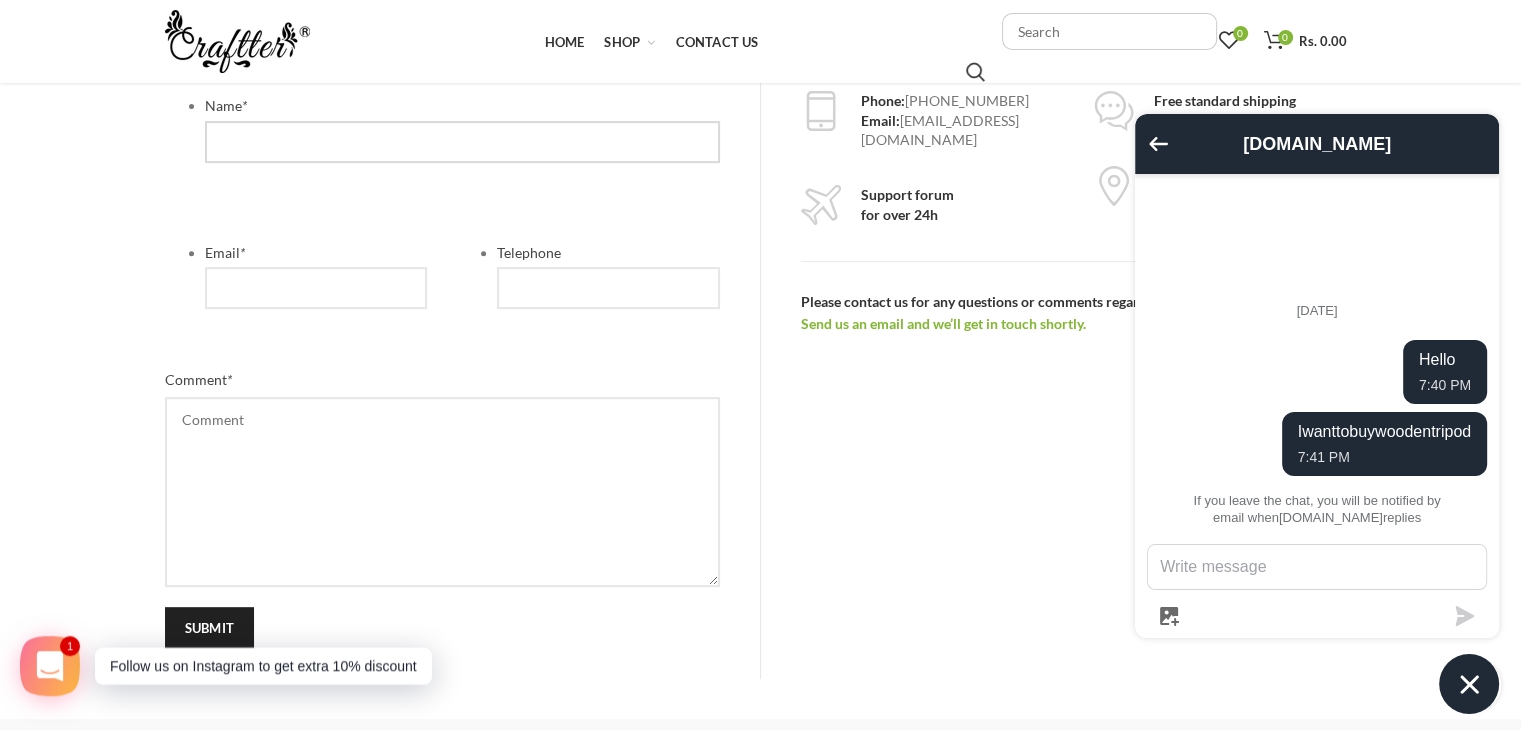 click at bounding box center [462, 142] 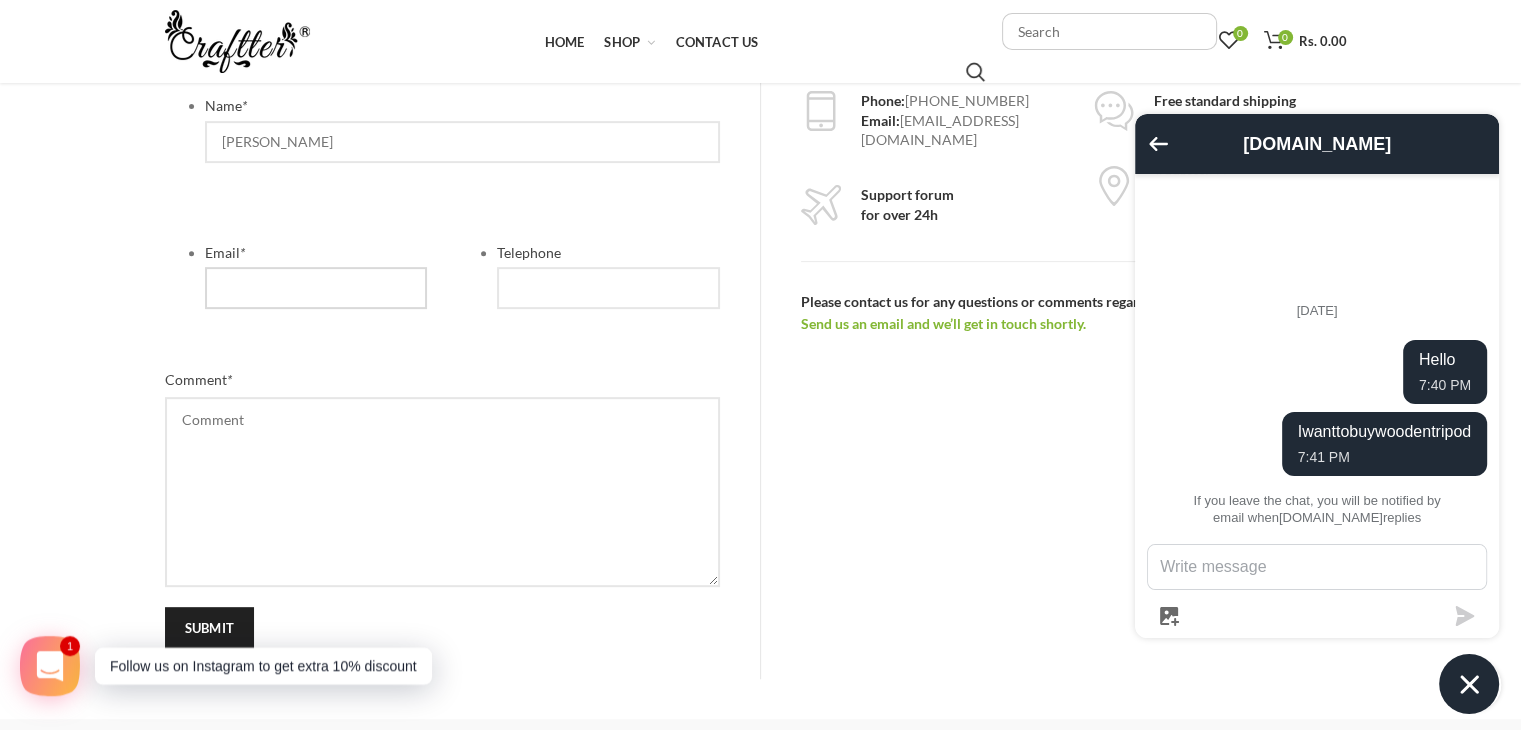 type on "[PERSON_NAME][DOMAIN_NAME][EMAIL_ADDRESS][DOMAIN_NAME]" 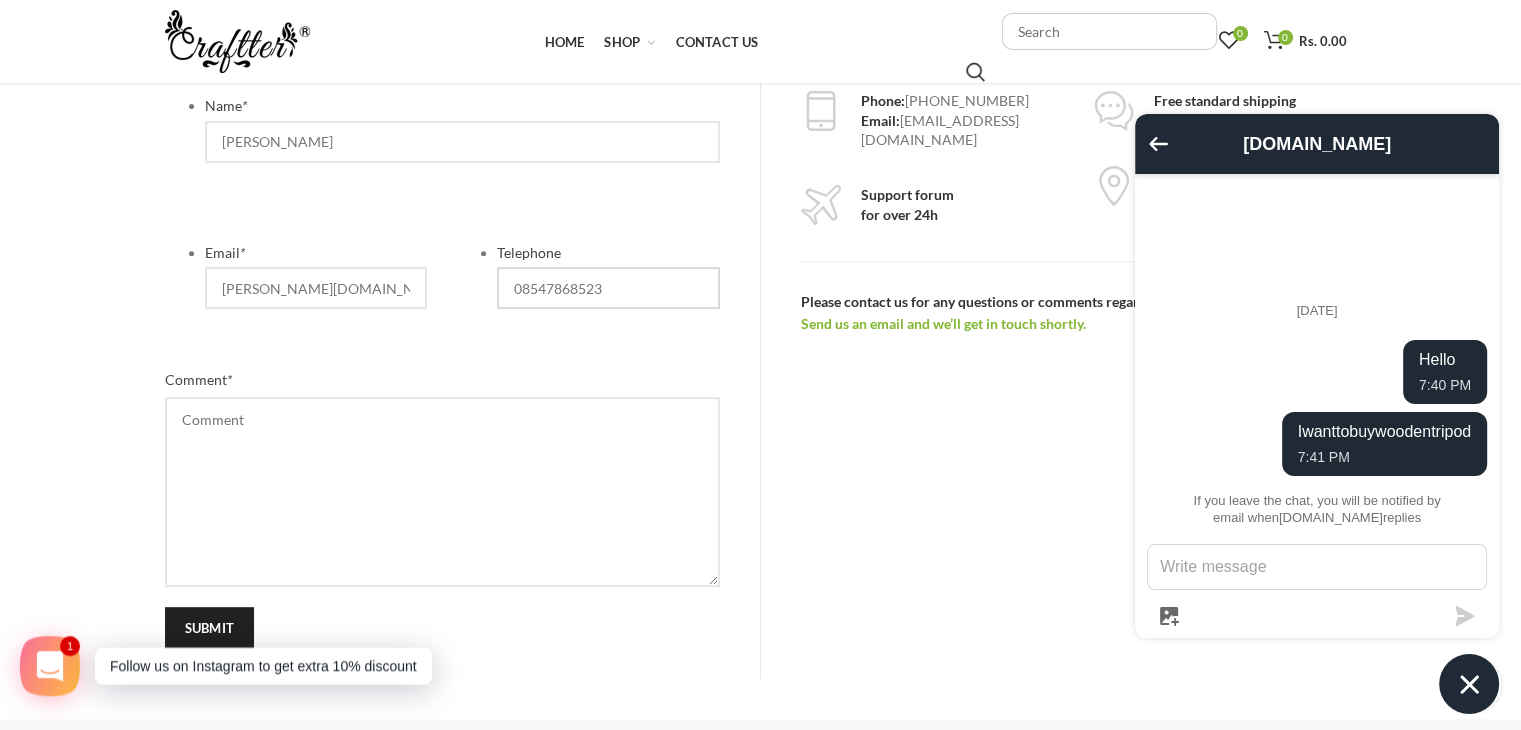drag, startPoint x: 573, startPoint y: 285, endPoint x: 504, endPoint y: 285, distance: 69 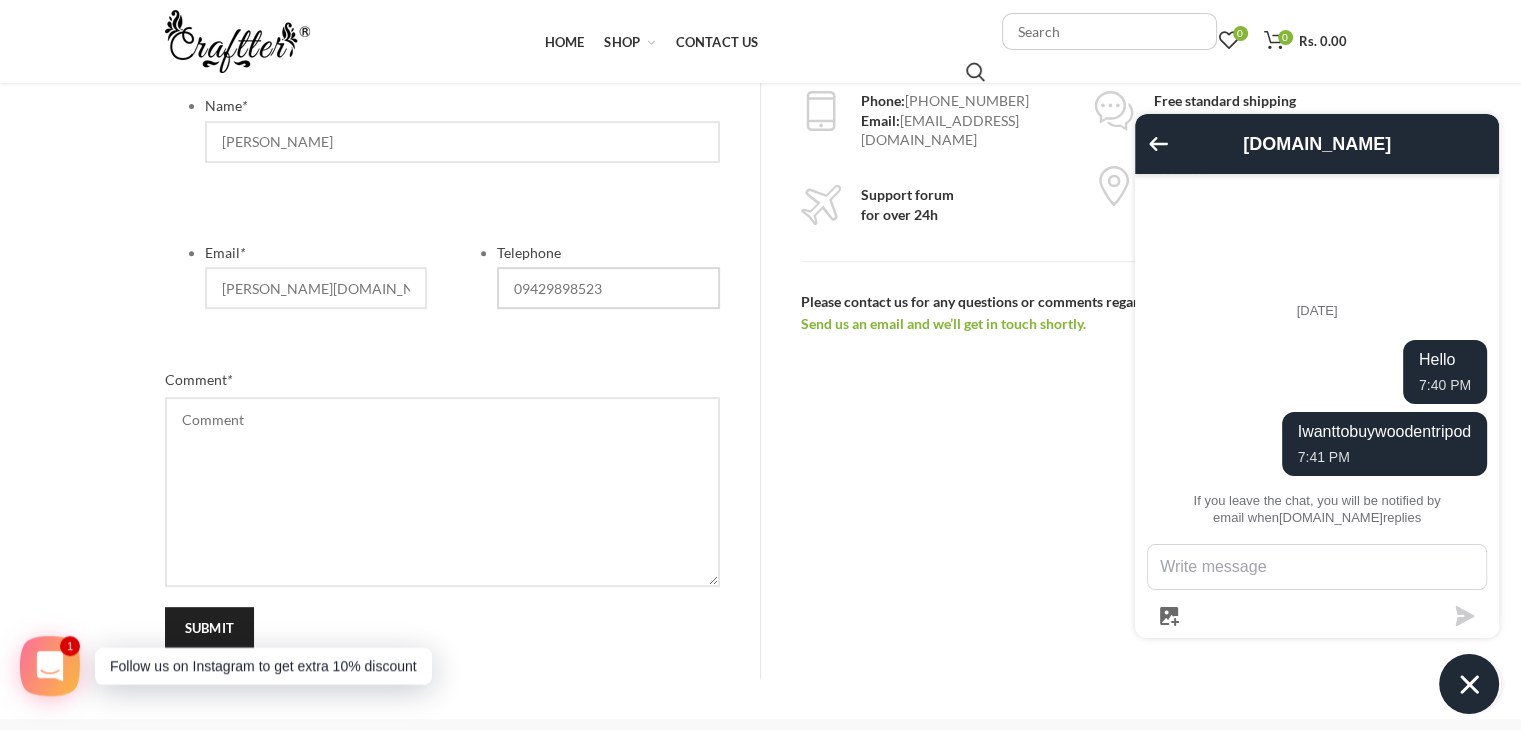 click on "09429898523" at bounding box center (608, 288) 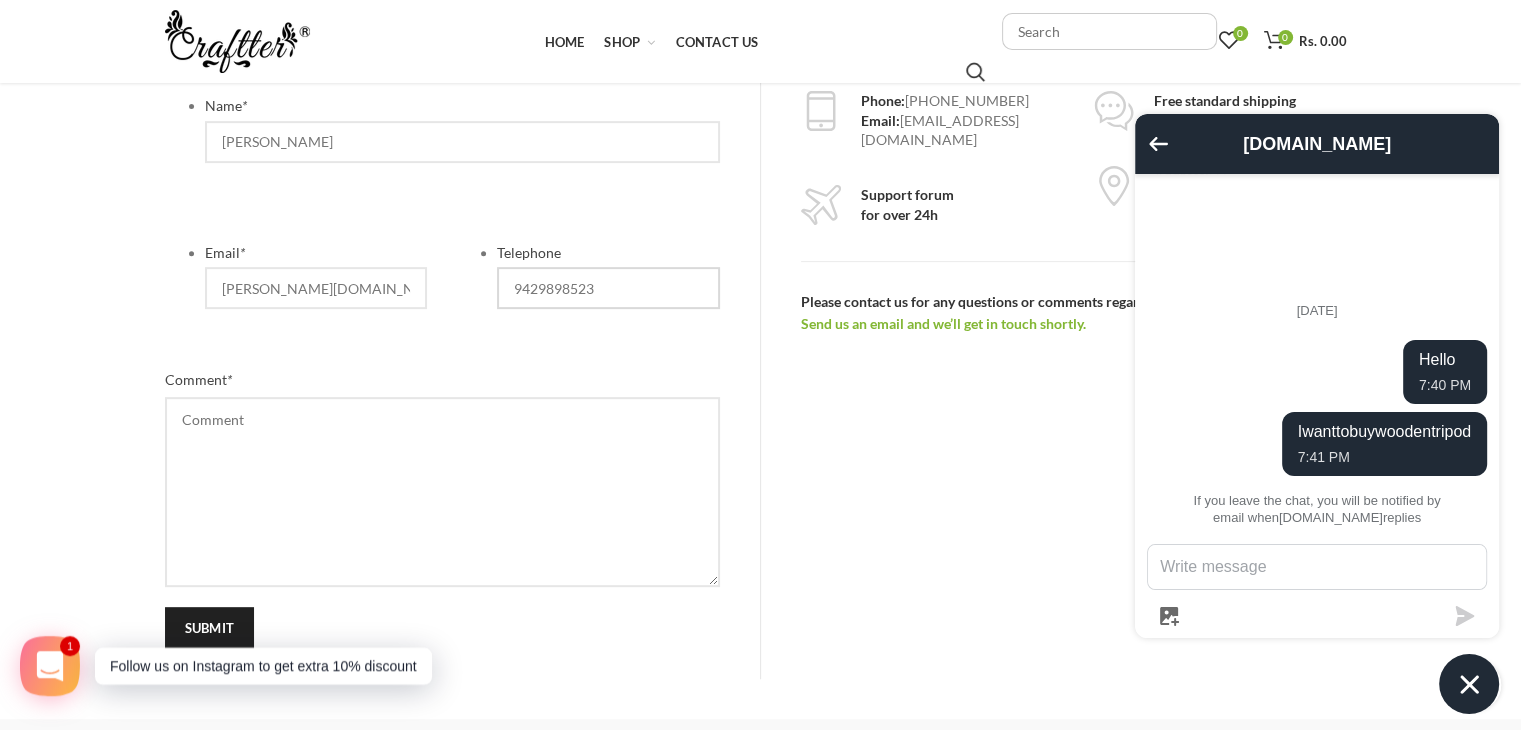 type on "9429898523" 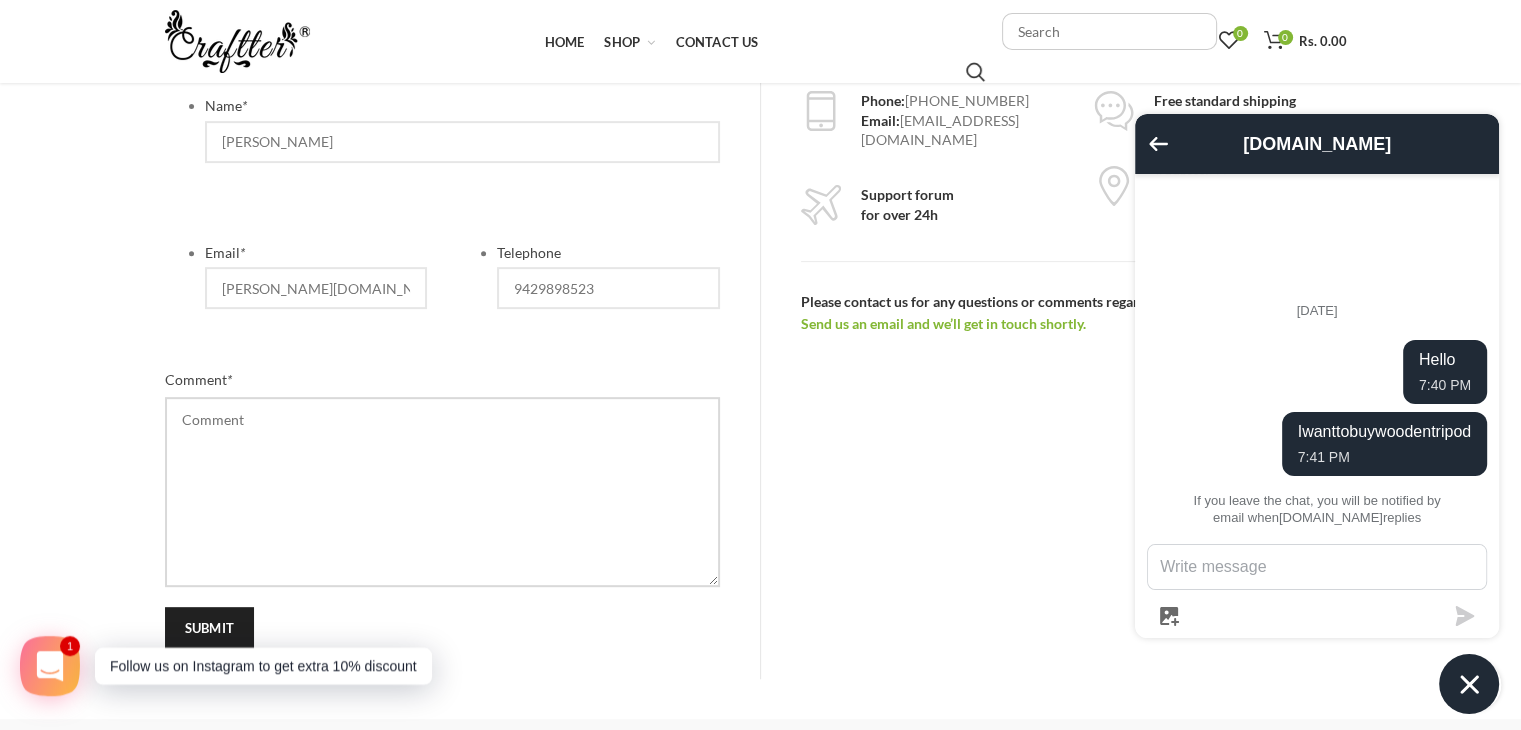 click at bounding box center (442, 492) 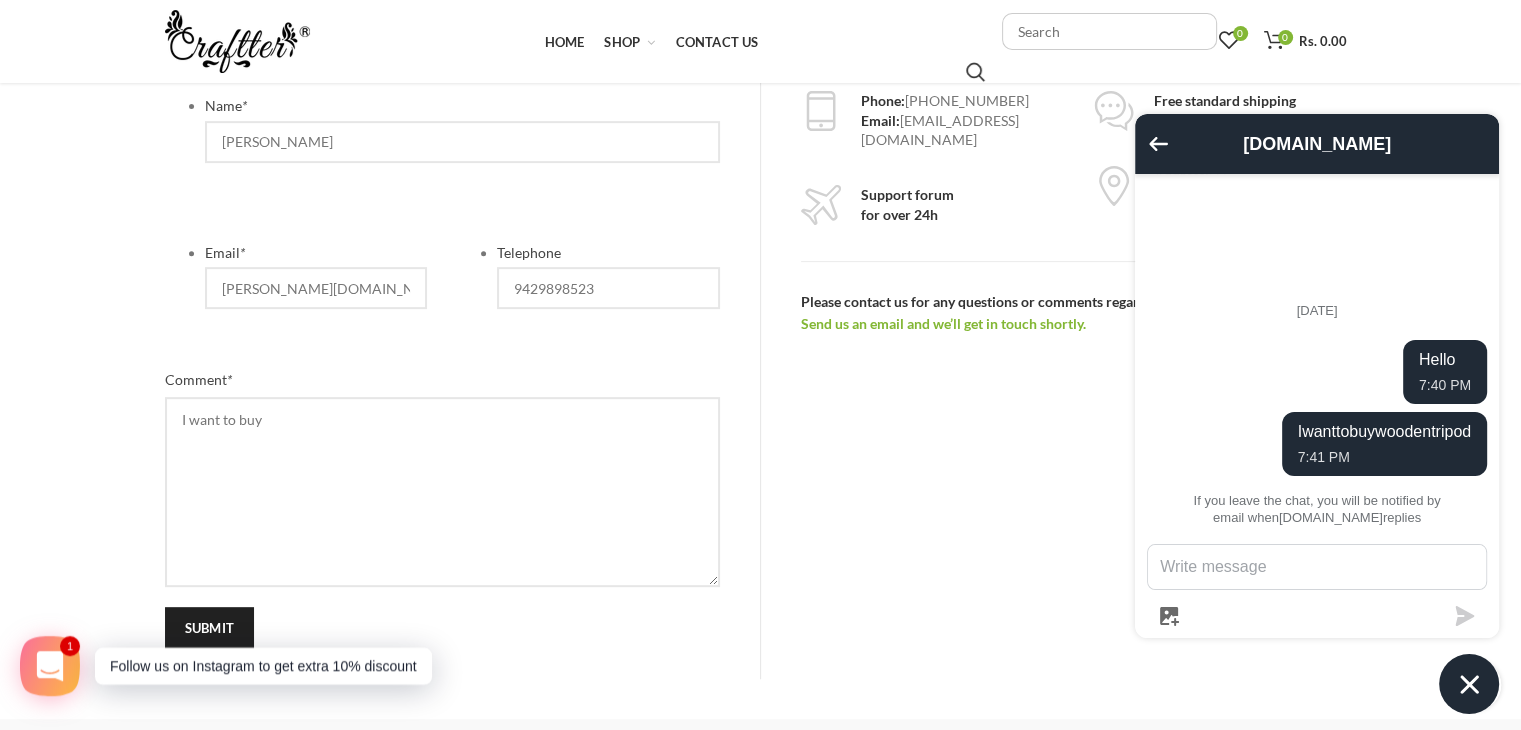 click on "Comment *" at bounding box center [442, 380] 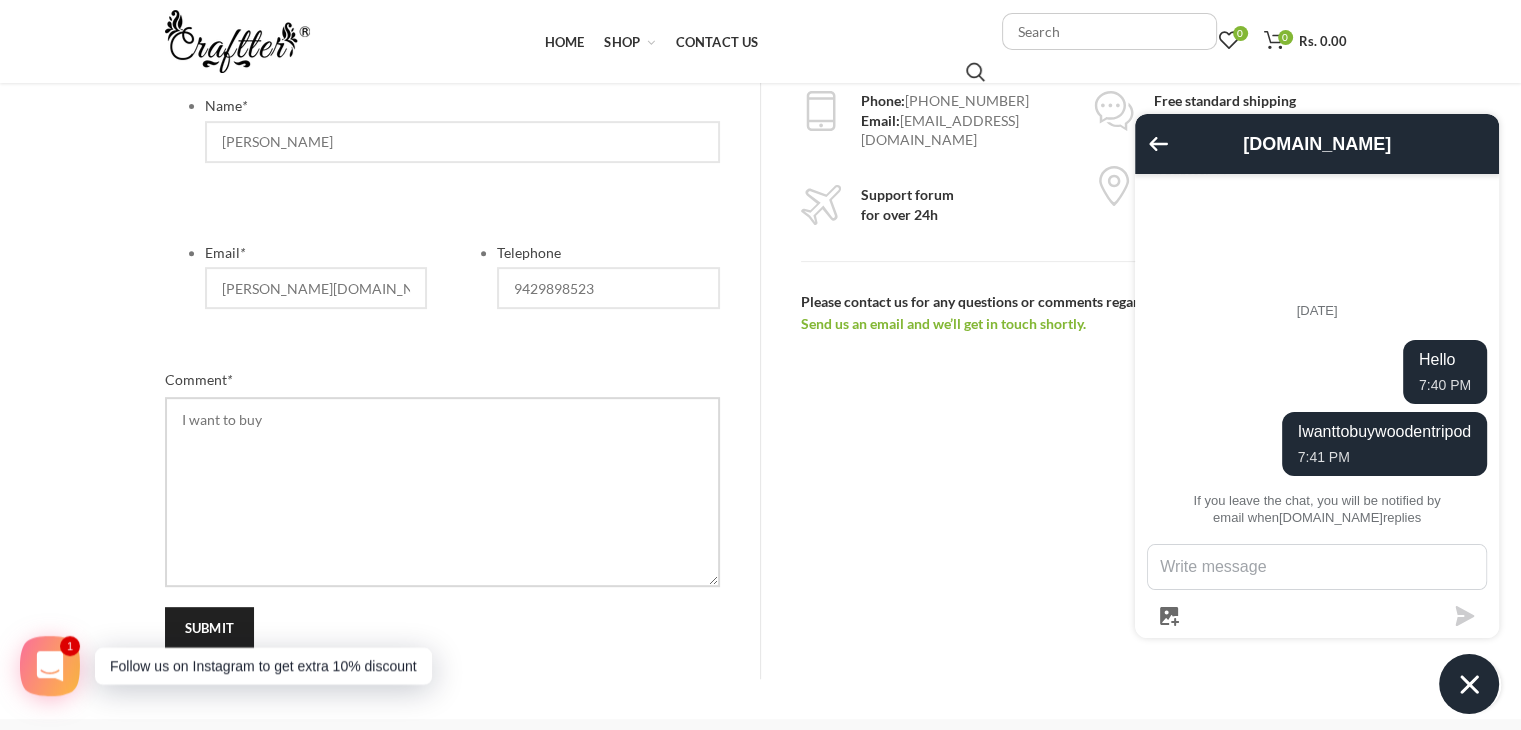 click on "I want to buy" at bounding box center [442, 492] 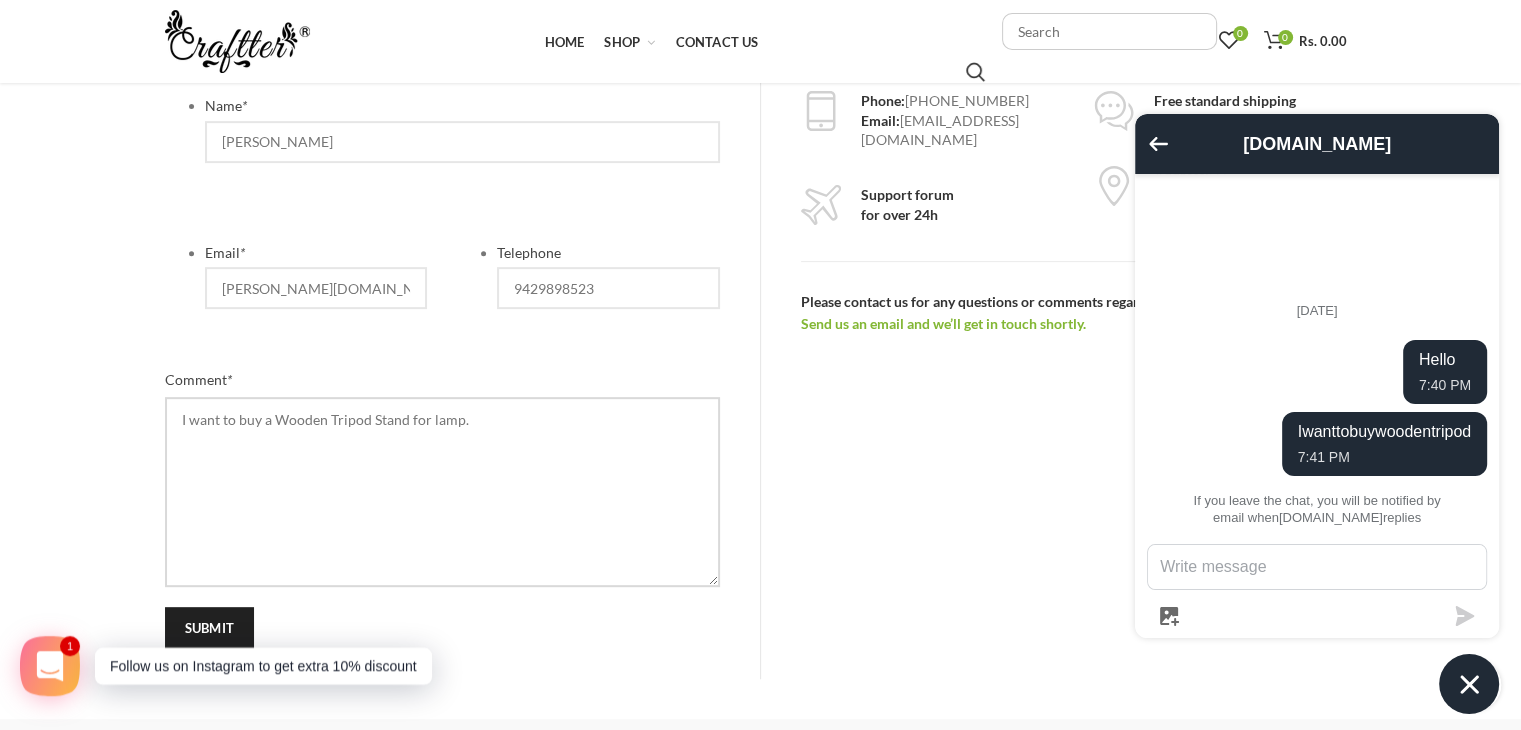 type on "I want to buy a Wooden Tripod Stand for lamp." 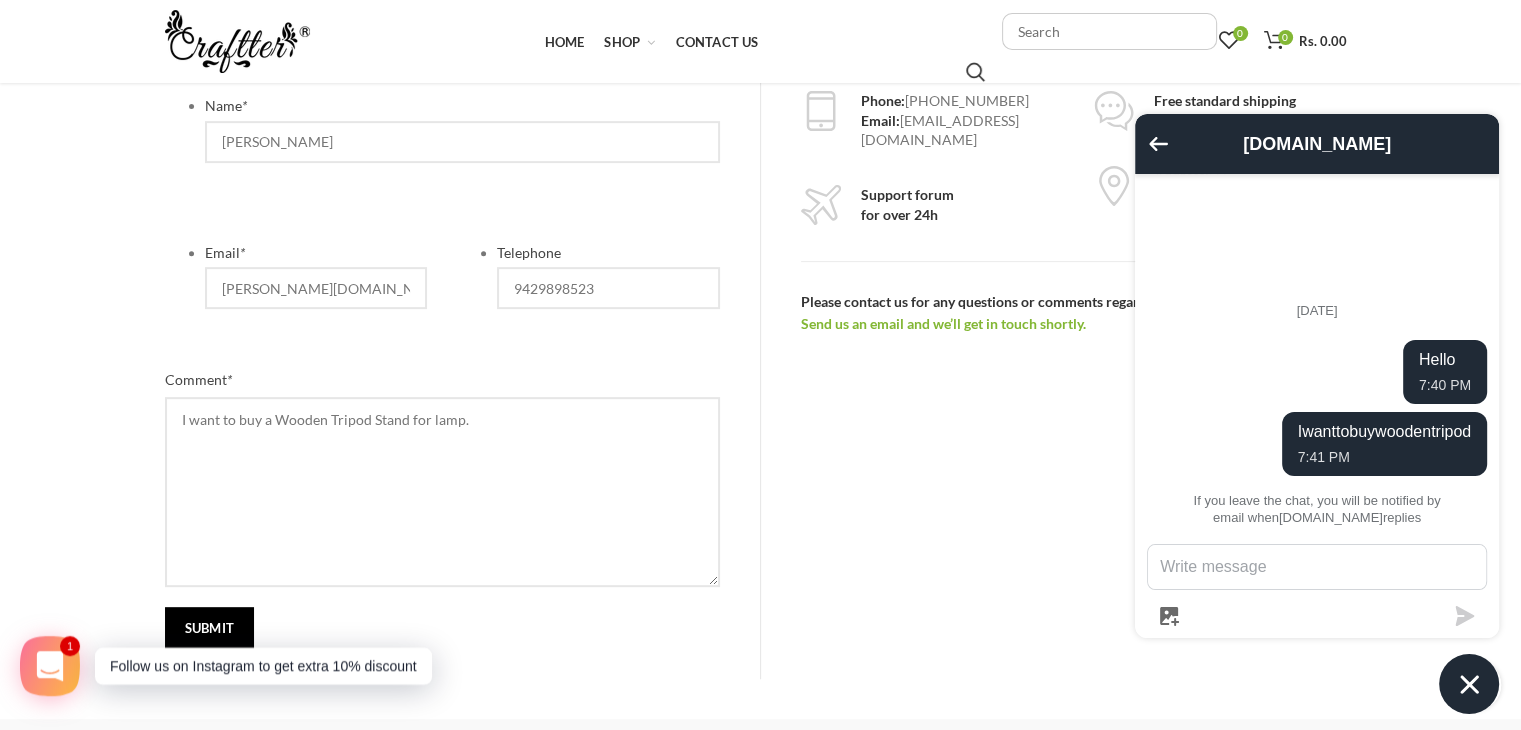 click on "submit" at bounding box center [210, 628] 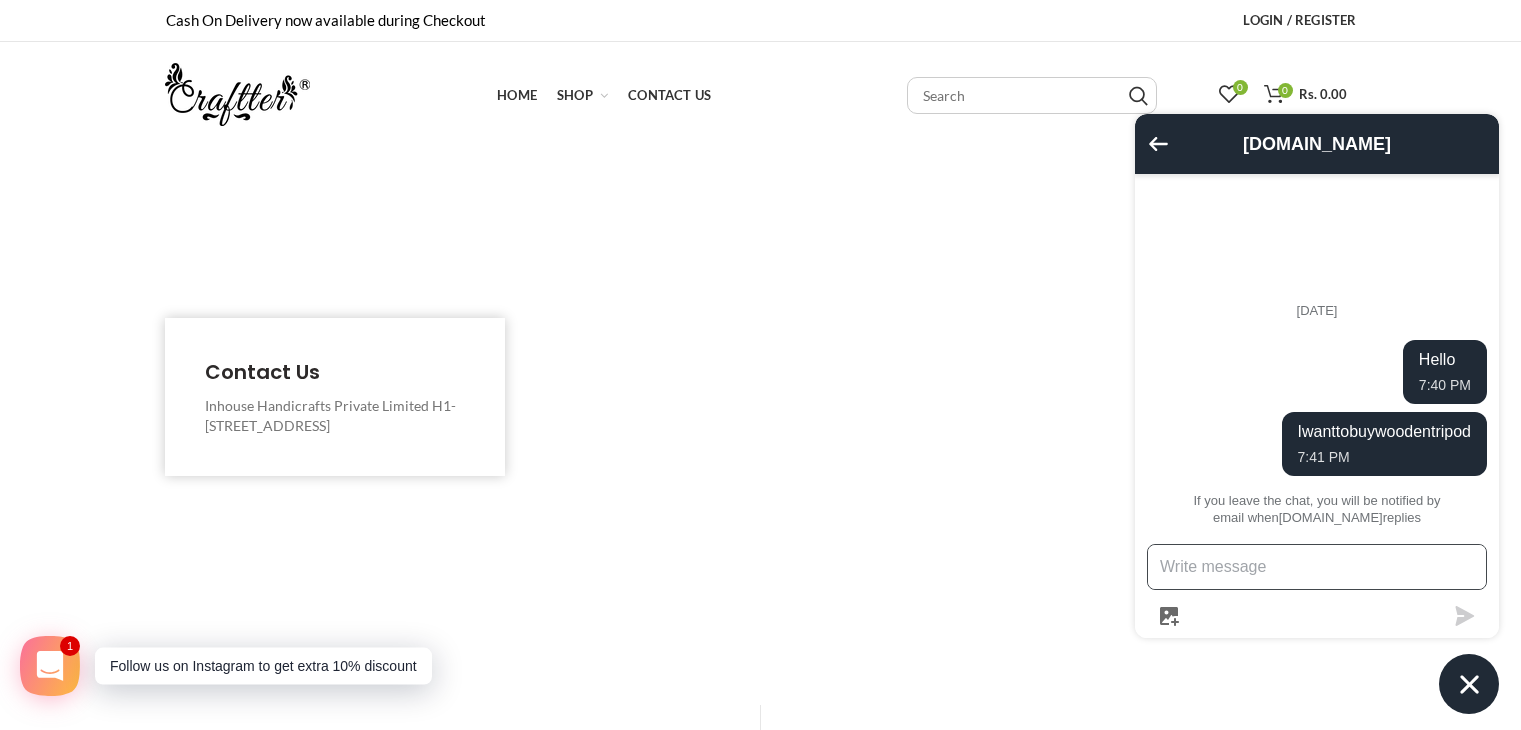 scroll, scrollTop: 776, scrollLeft: 0, axis: vertical 